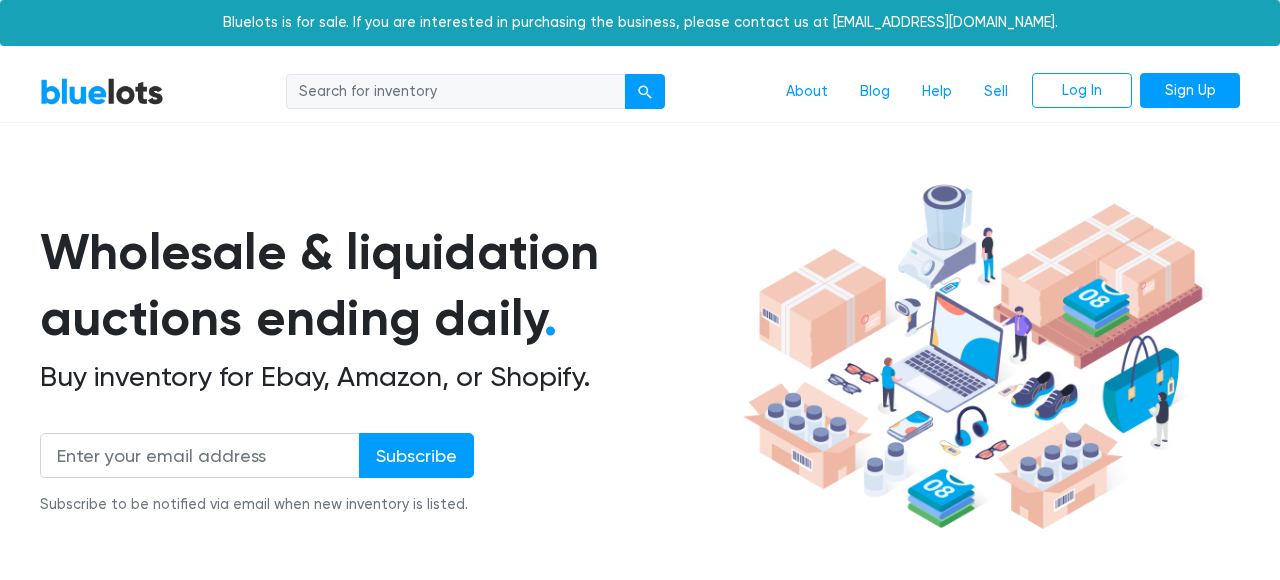 scroll, scrollTop: 0, scrollLeft: 0, axis: both 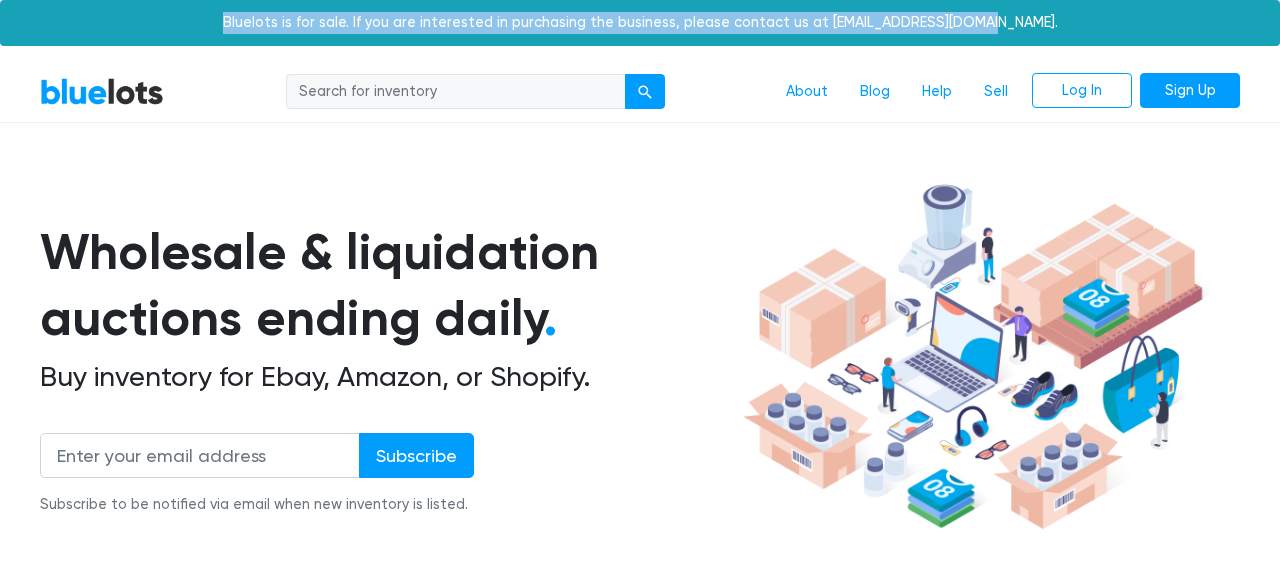 drag, startPoint x: 293, startPoint y: 18, endPoint x: 1040, endPoint y: 27, distance: 747.0542 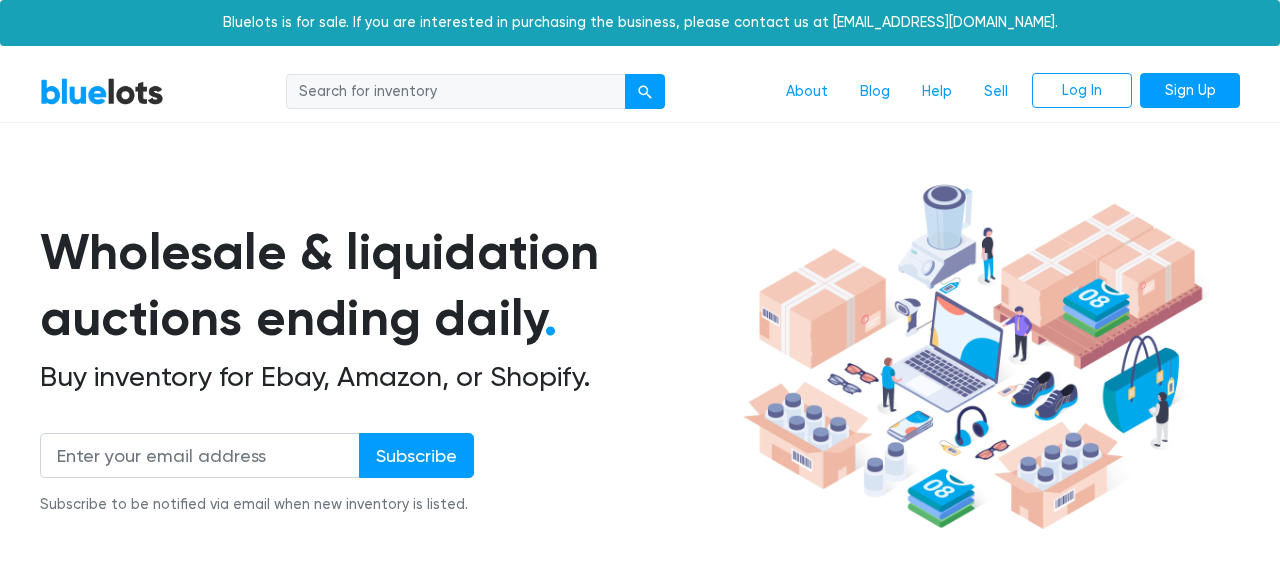 click on "Bluelots is for sale. If you are interested in purchasing the business, please contact us at [EMAIL_ADDRESS][DOMAIN_NAME]." at bounding box center (640, 23) 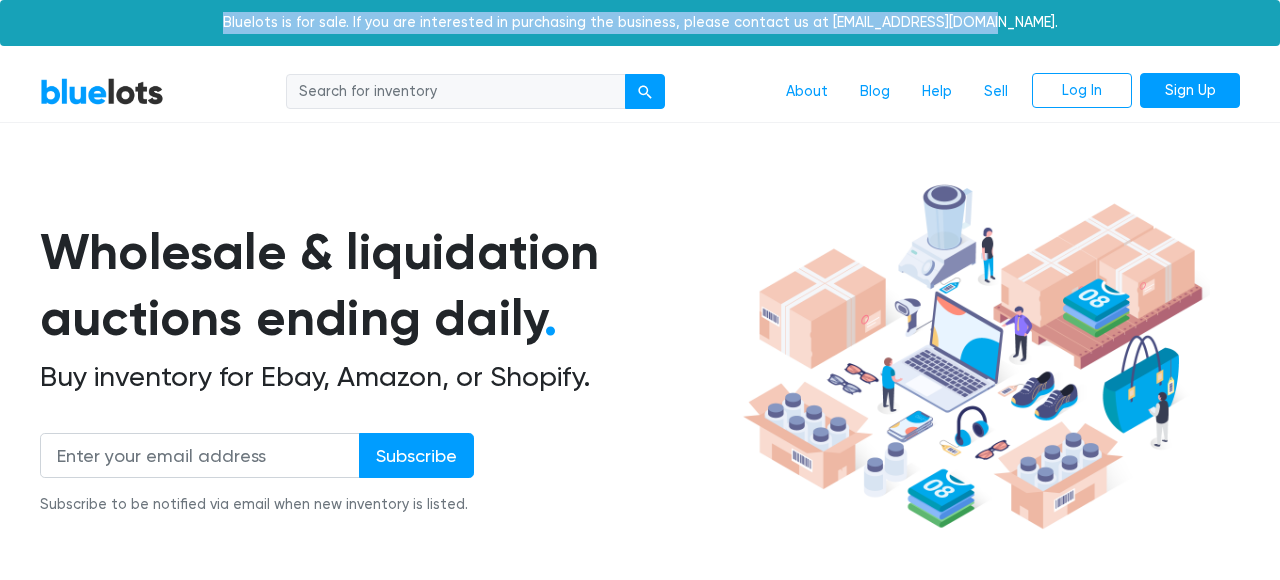 drag, startPoint x: 319, startPoint y: 25, endPoint x: 1029, endPoint y: 23, distance: 710.0028 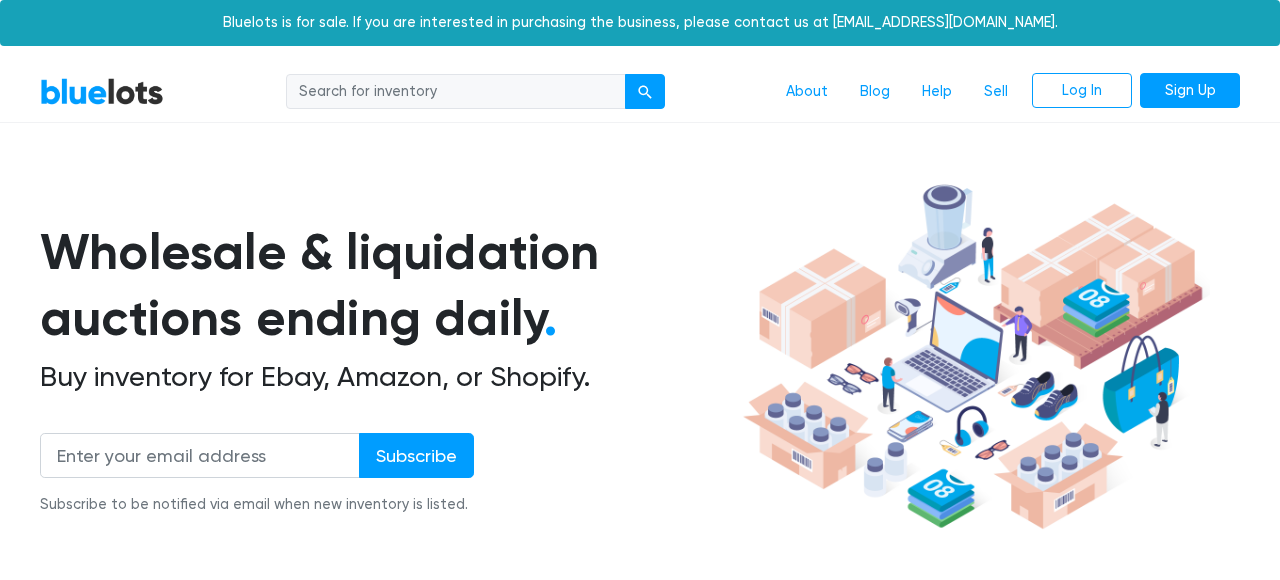 click on "Bluelots is for sale. If you are interested in purchasing the business, please contact us at [EMAIL_ADDRESS][DOMAIN_NAME]." at bounding box center [640, 23] 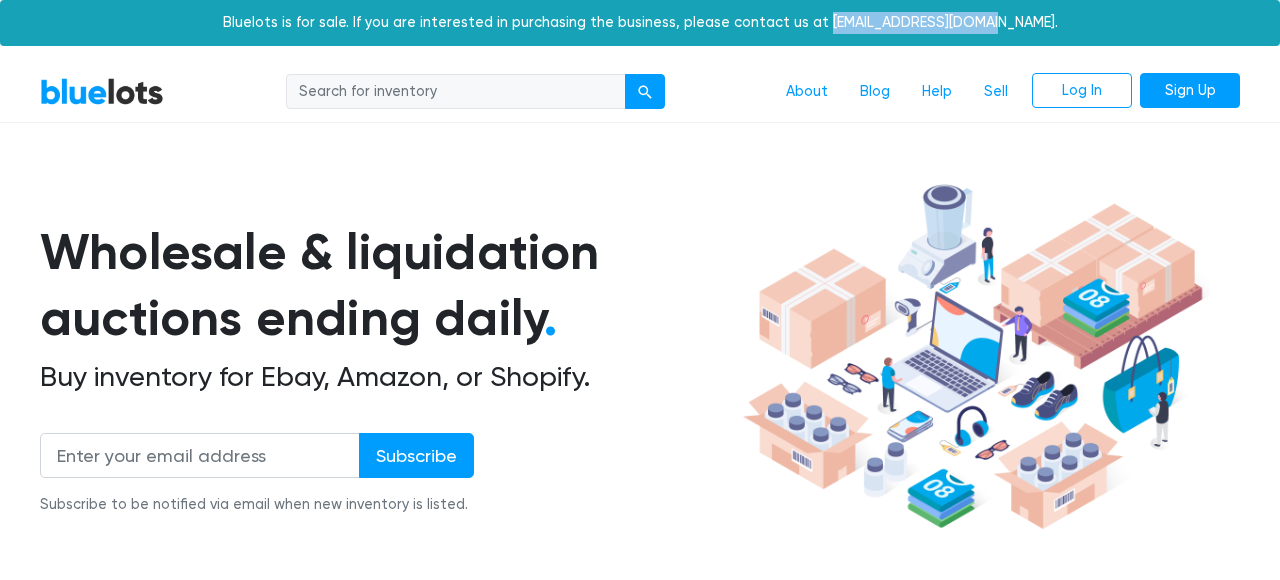 drag, startPoint x: 827, startPoint y: 23, endPoint x: 973, endPoint y: 24, distance: 146.00342 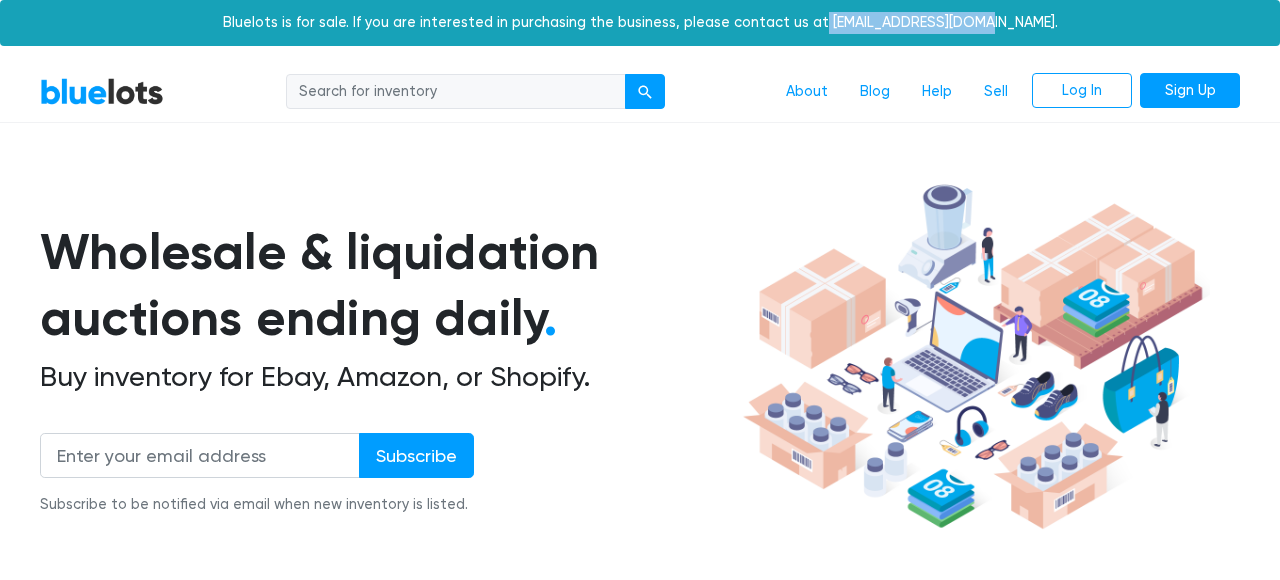 drag, startPoint x: 953, startPoint y: 23, endPoint x: 825, endPoint y: 22, distance: 128.0039 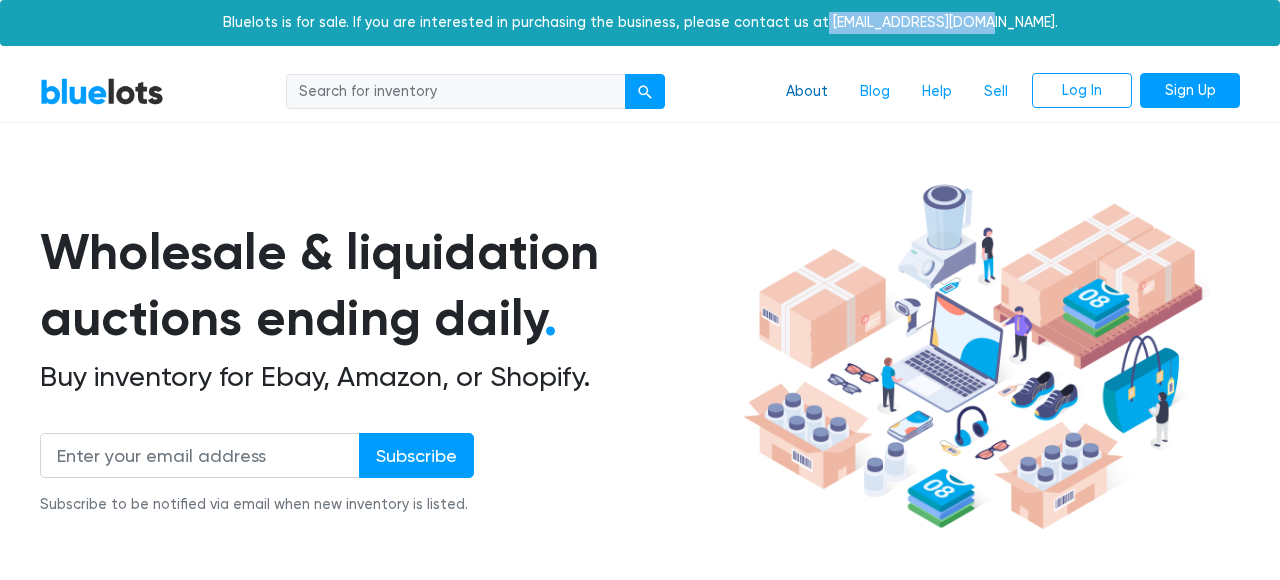 click on "About" at bounding box center [807, 92] 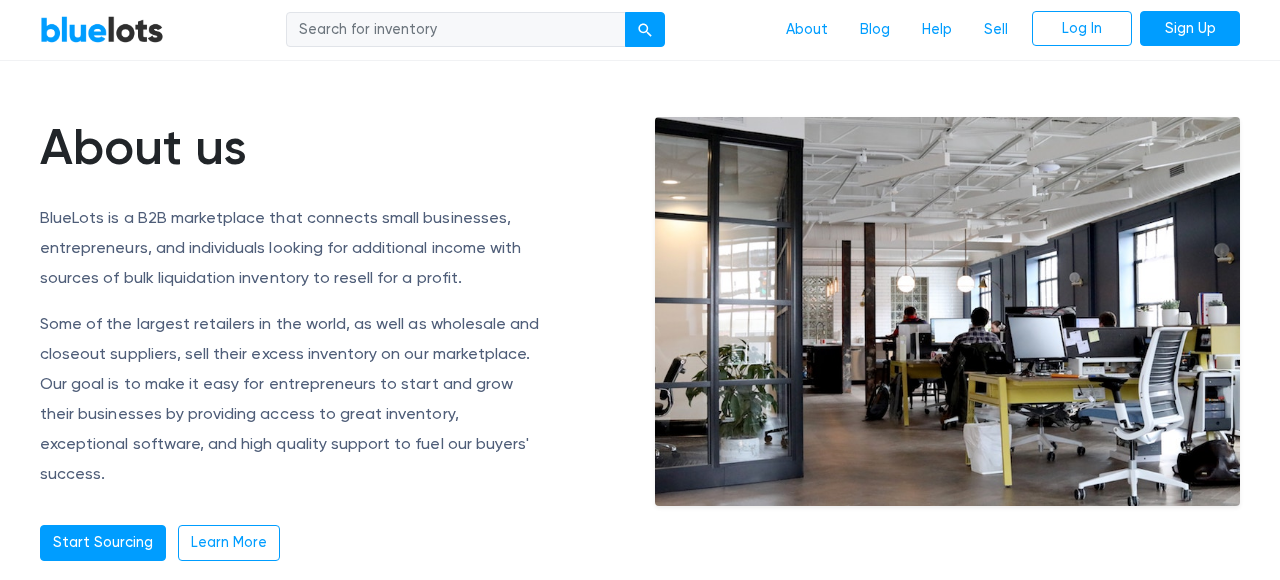 scroll, scrollTop: 122, scrollLeft: 0, axis: vertical 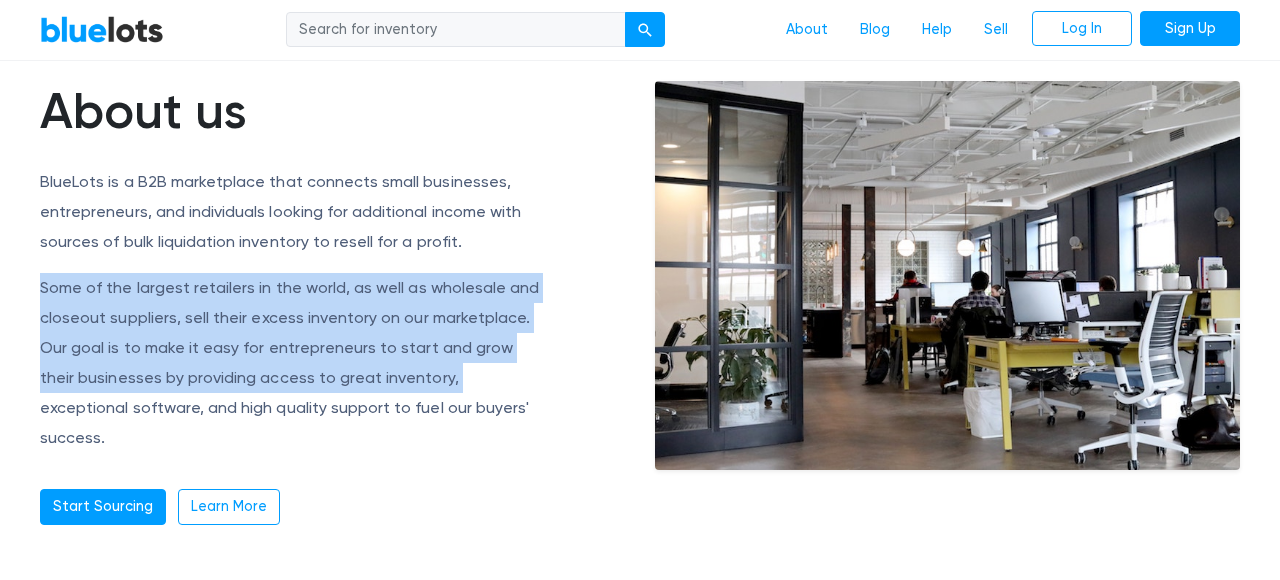 drag, startPoint x: 21, startPoint y: 267, endPoint x: 418, endPoint y: 355, distance: 406.6362 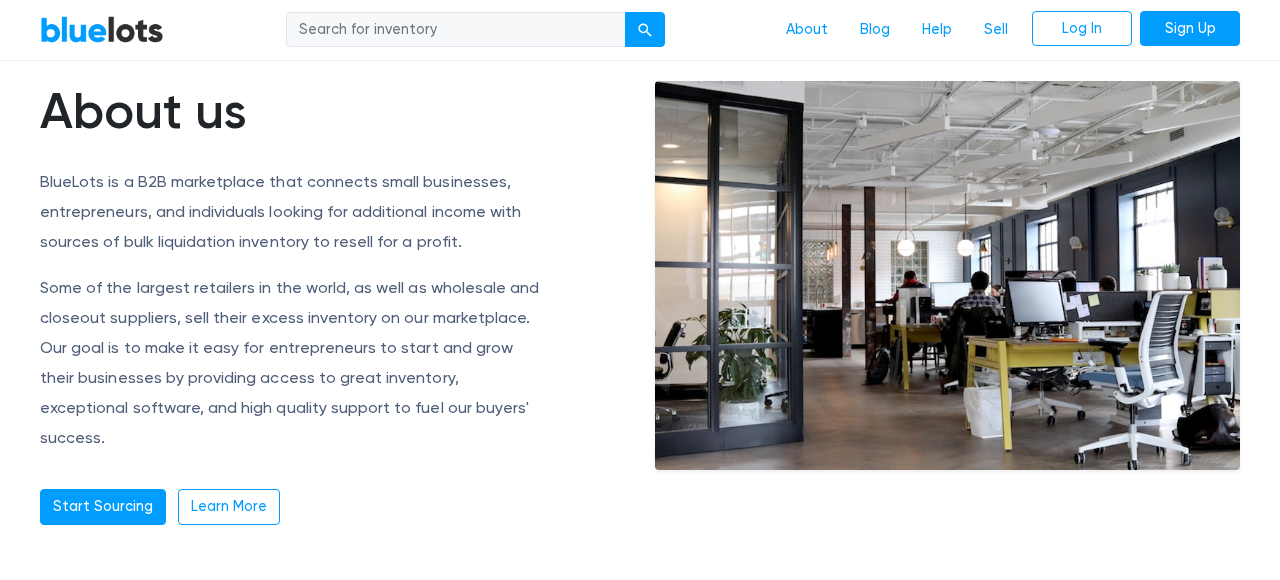 click on "Some of the largest retailers in the world, as well as wholesale and closeout suppliers, sell their excess inventory on our marketplace. Our goal is to make it easy for entrepreneurs to start and grow their businesses by providing access to great inventory, exceptional software, and high quality support to fuel our buyers' success." at bounding box center (292, 363) 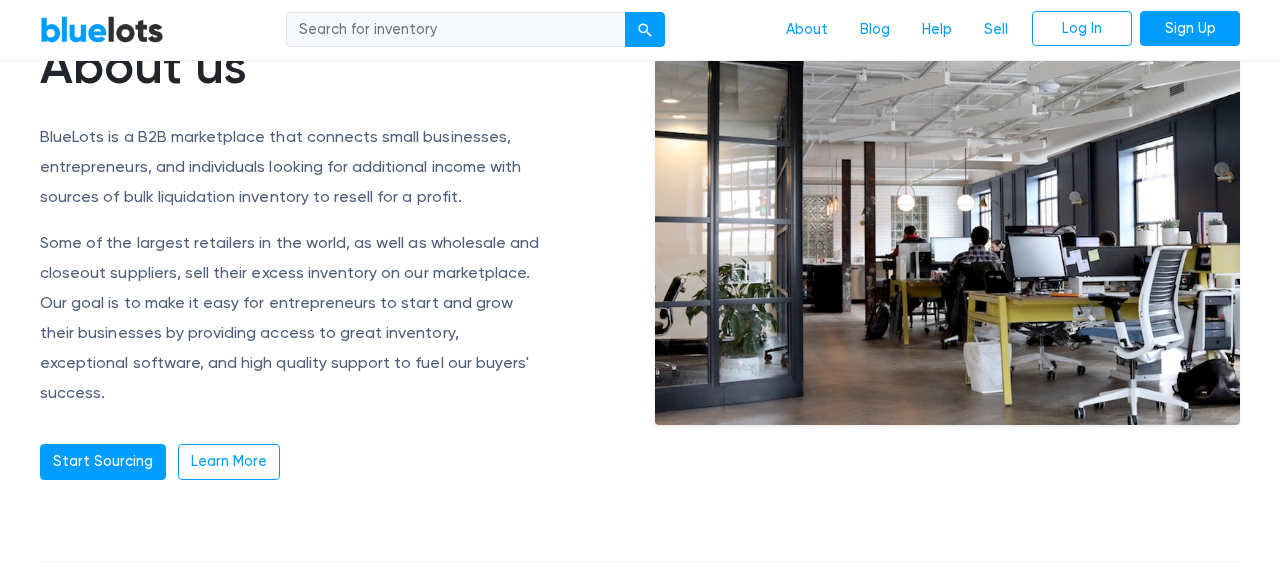 scroll, scrollTop: 184, scrollLeft: 0, axis: vertical 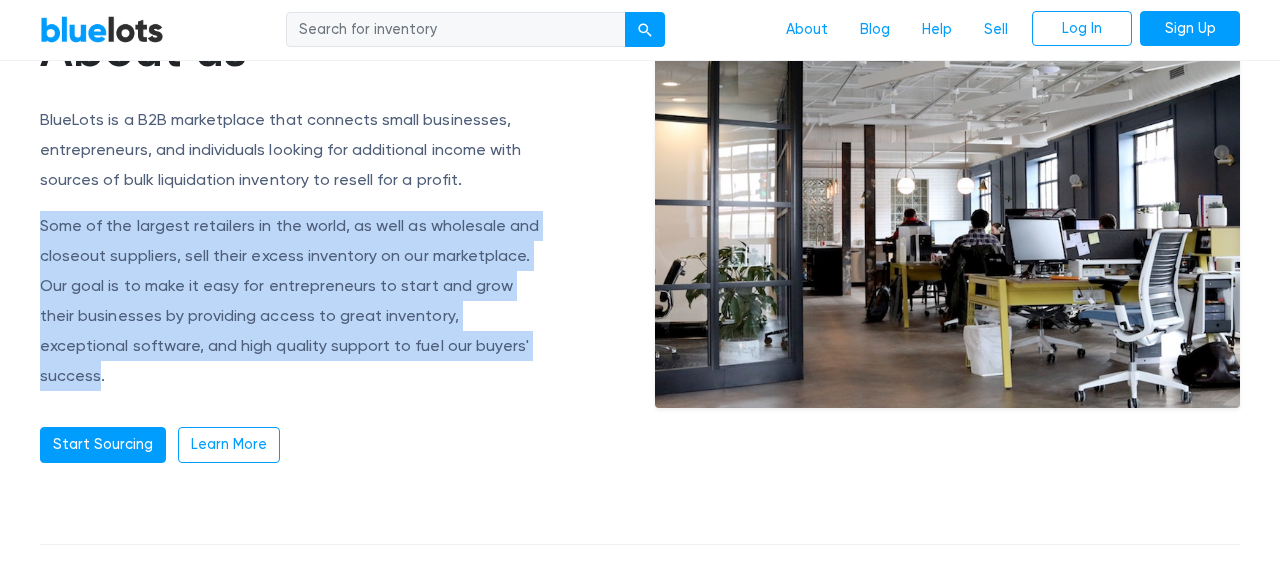 drag, startPoint x: 33, startPoint y: 211, endPoint x: 491, endPoint y: 349, distance: 478.3388 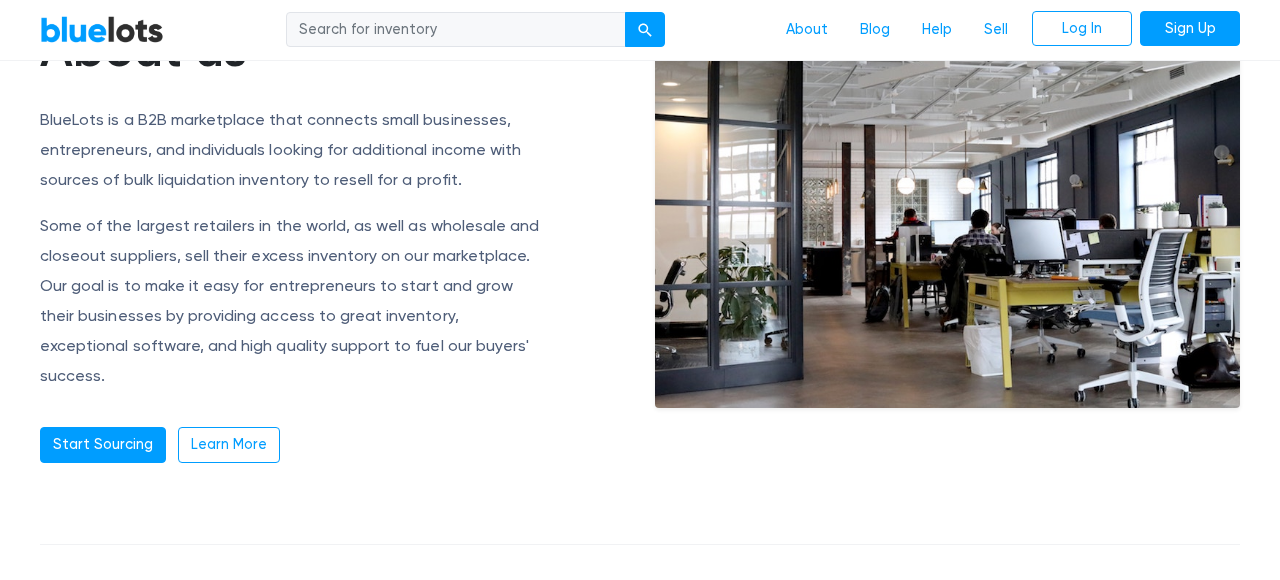 click on "About us
BlueLots is a B2B marketplace that connects small businesses, entrepreneurs, and individuals looking for additional income with sources of bulk liquidation inventory to resell for a profit.
Some of the largest retailers in the world, as well as wholesale and closeout suppliers, sell their excess inventory on our marketplace. Our goal is to make it easy for entrepreneurs to start and grow their businesses by providing access to great inventory, exceptional software, and high quality support to fuel our buyers' success.
Start Sourcing
Learn More" at bounding box center (332, 241) 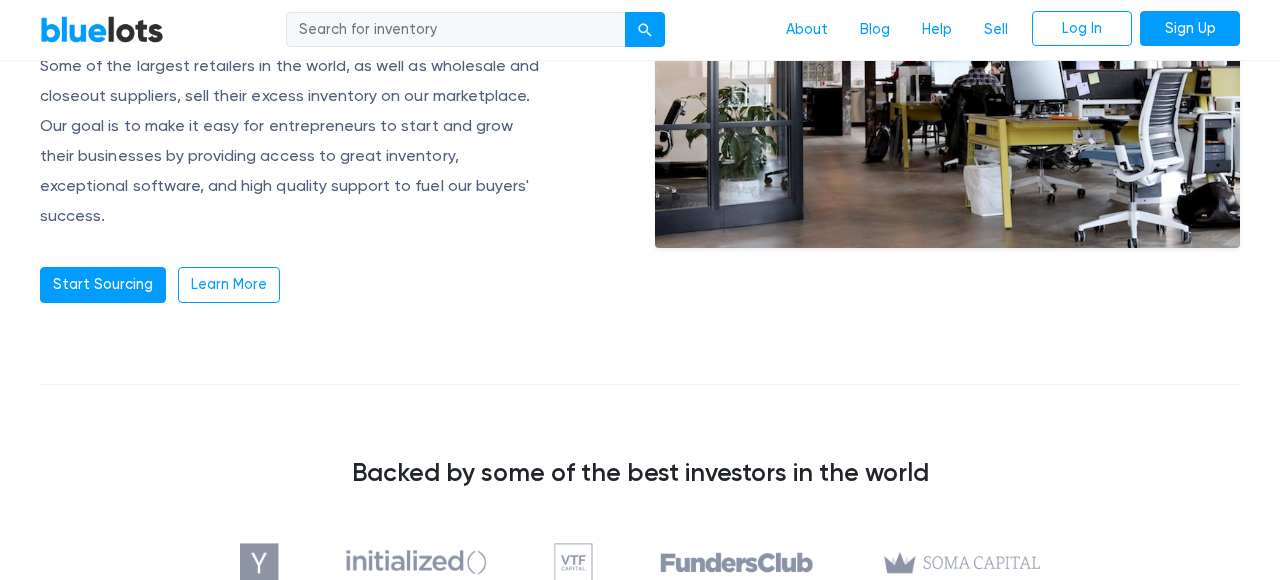 scroll, scrollTop: 368, scrollLeft: 0, axis: vertical 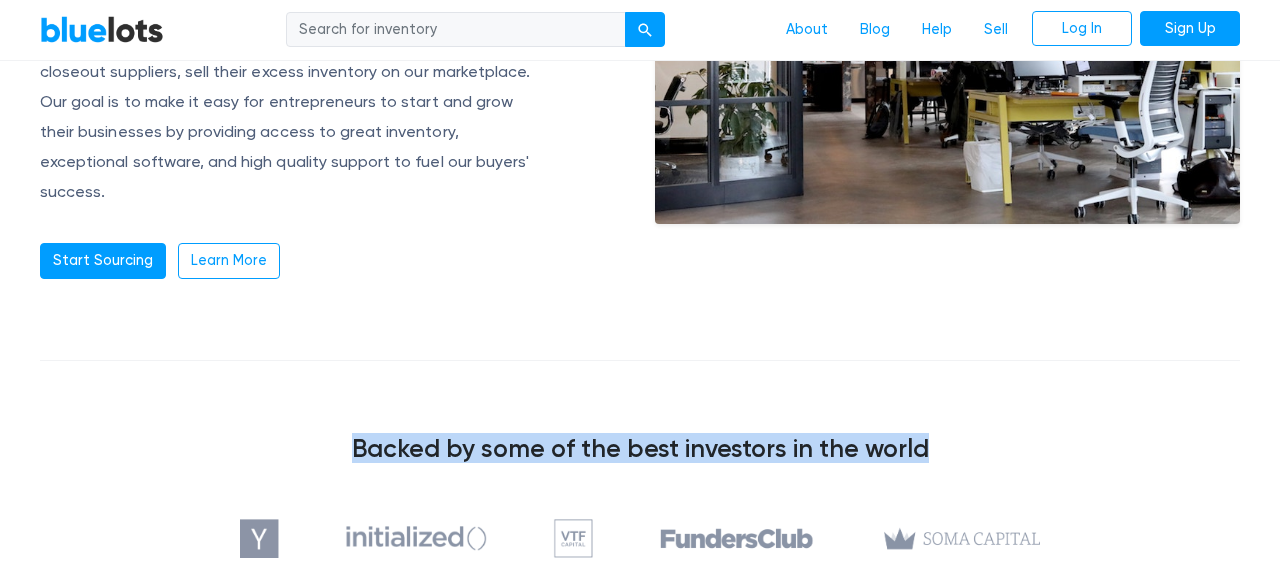 drag, startPoint x: 388, startPoint y: 380, endPoint x: 906, endPoint y: 380, distance: 518 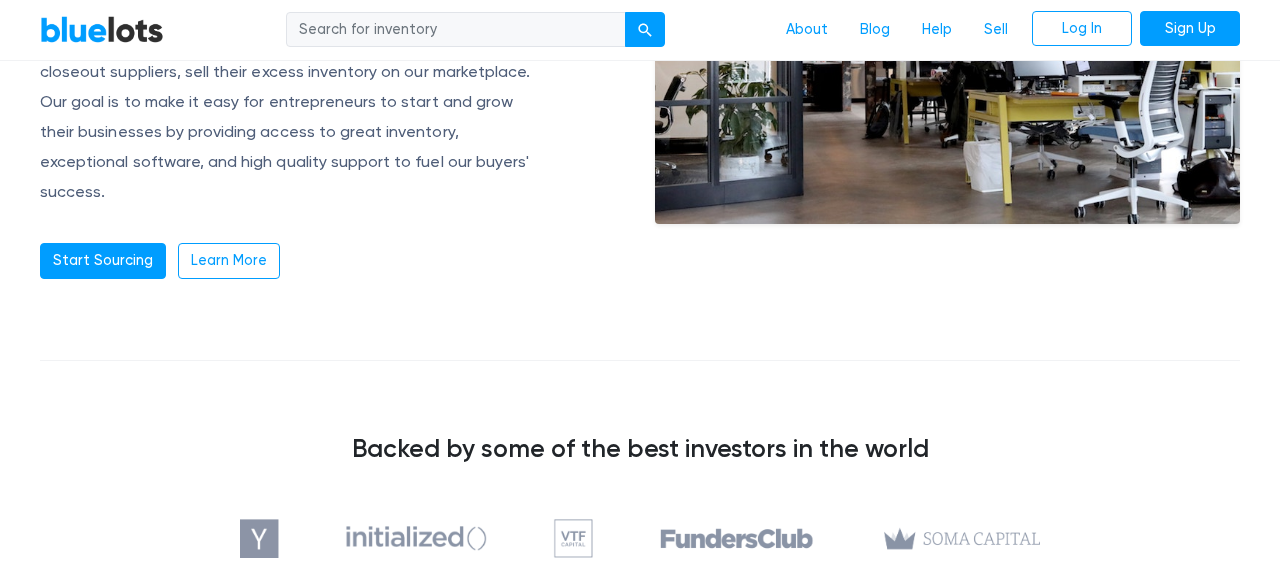 click on "Backed by some of the best investors in the world" at bounding box center [640, 448] 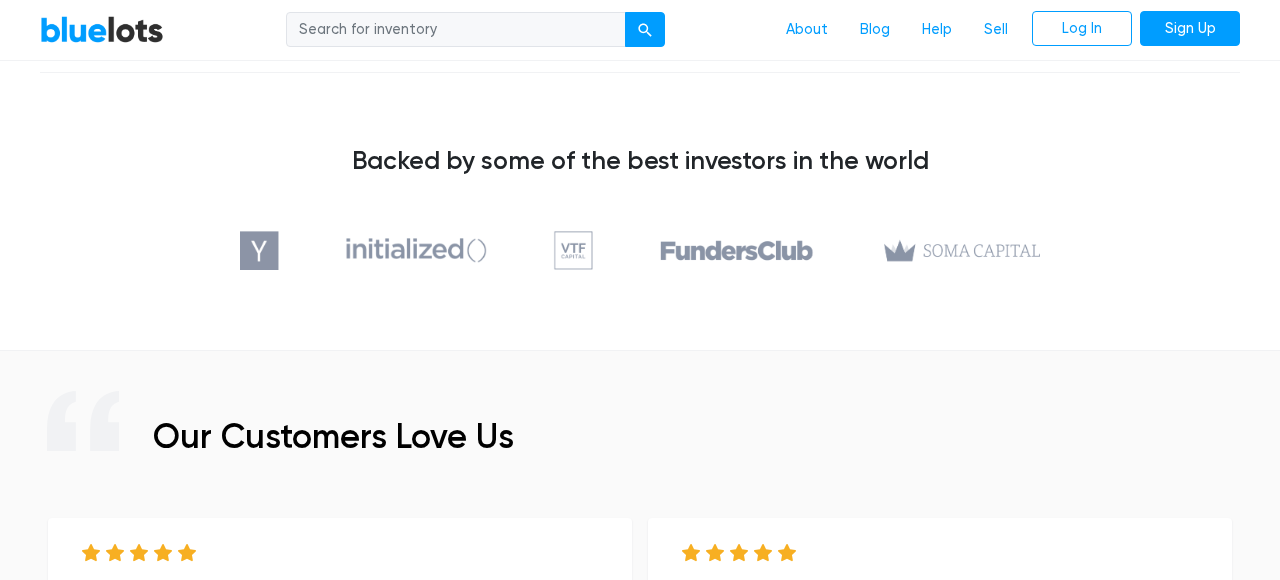 scroll, scrollTop: 797, scrollLeft: 0, axis: vertical 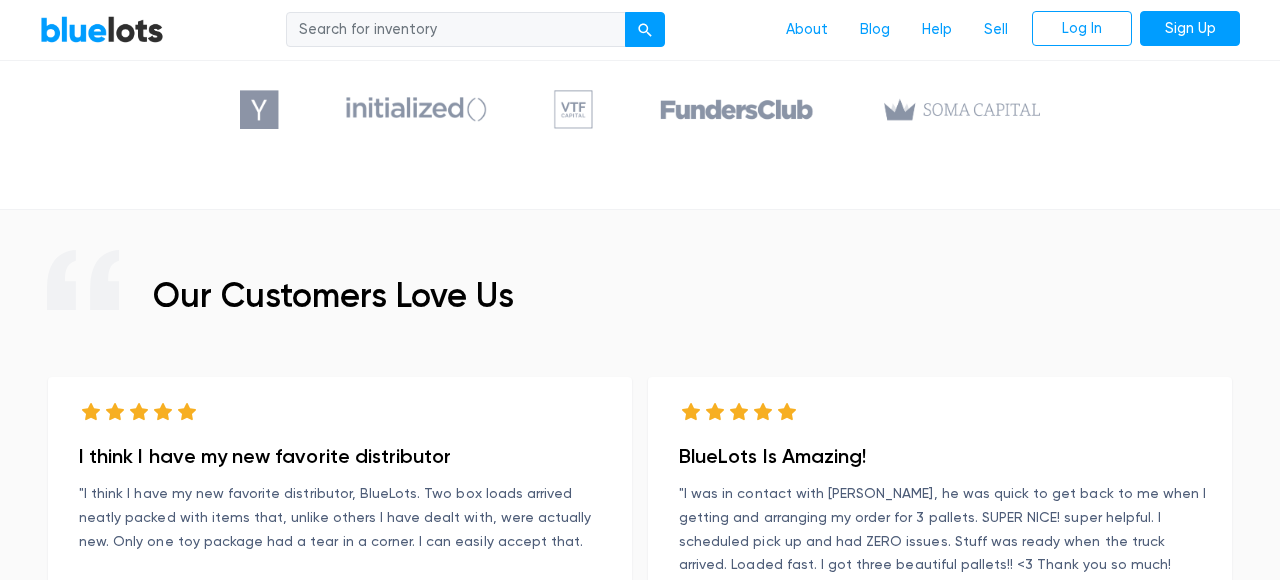 drag, startPoint x: 155, startPoint y: 230, endPoint x: 524, endPoint y: 229, distance: 369.00134 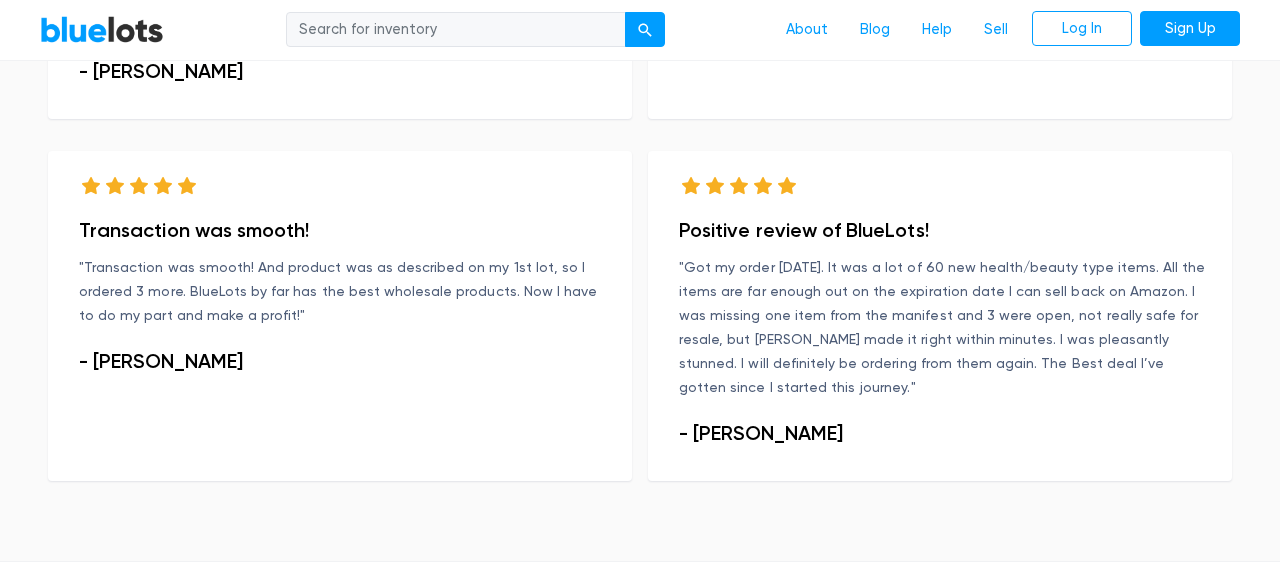 scroll, scrollTop: 1602, scrollLeft: 0, axis: vertical 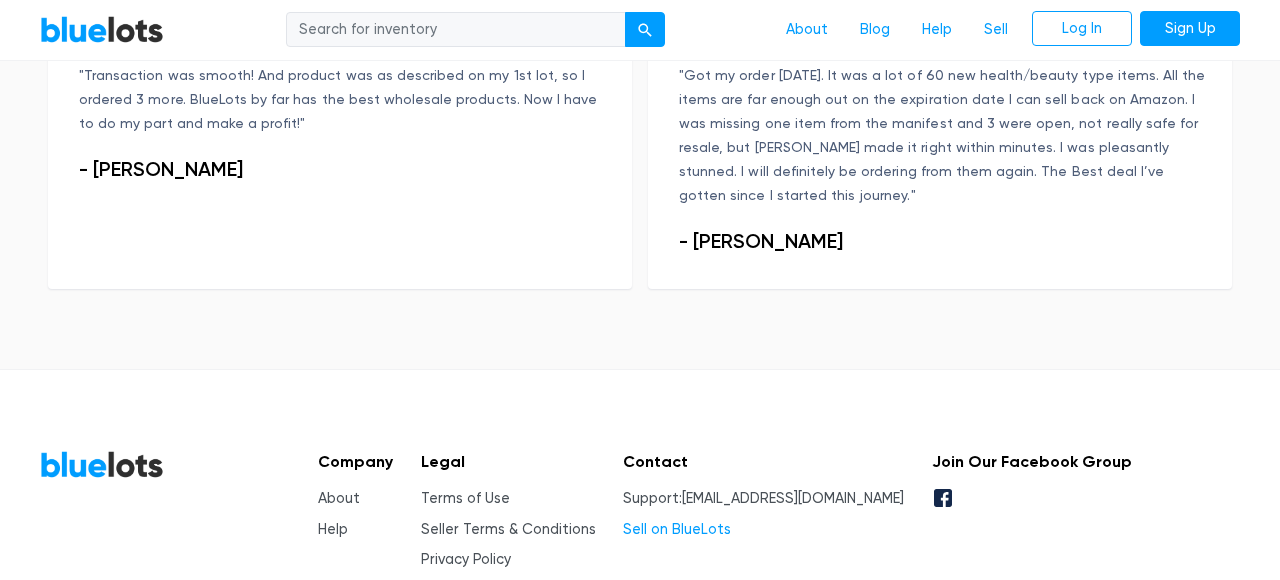 click on "Sell on BlueLots" at bounding box center (677, 529) 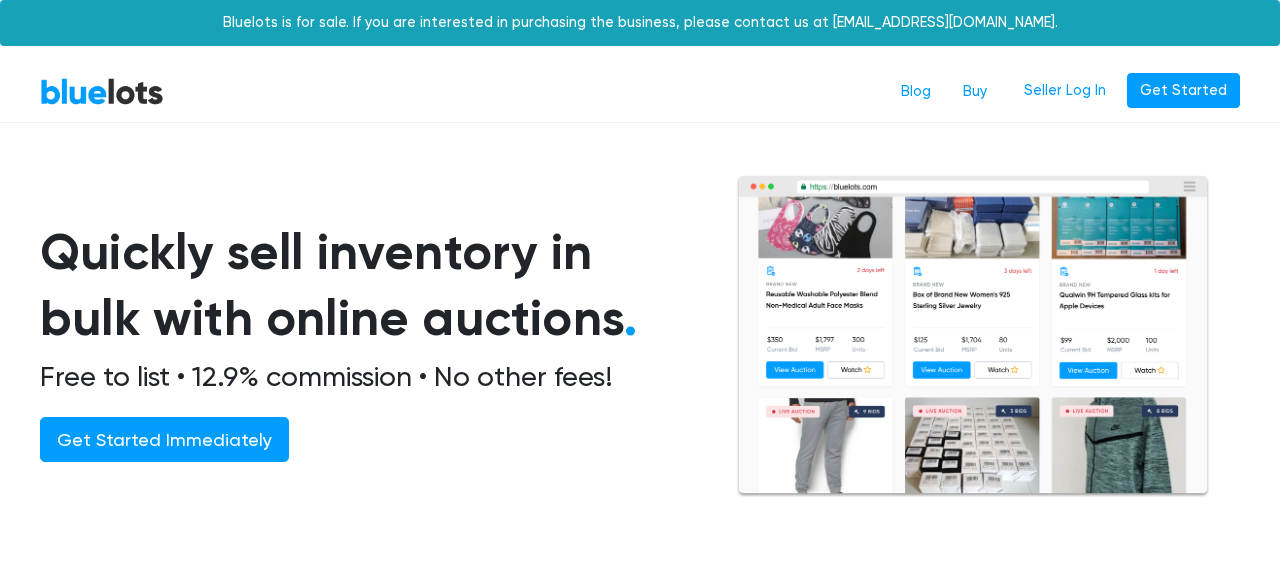 scroll, scrollTop: 0, scrollLeft: 0, axis: both 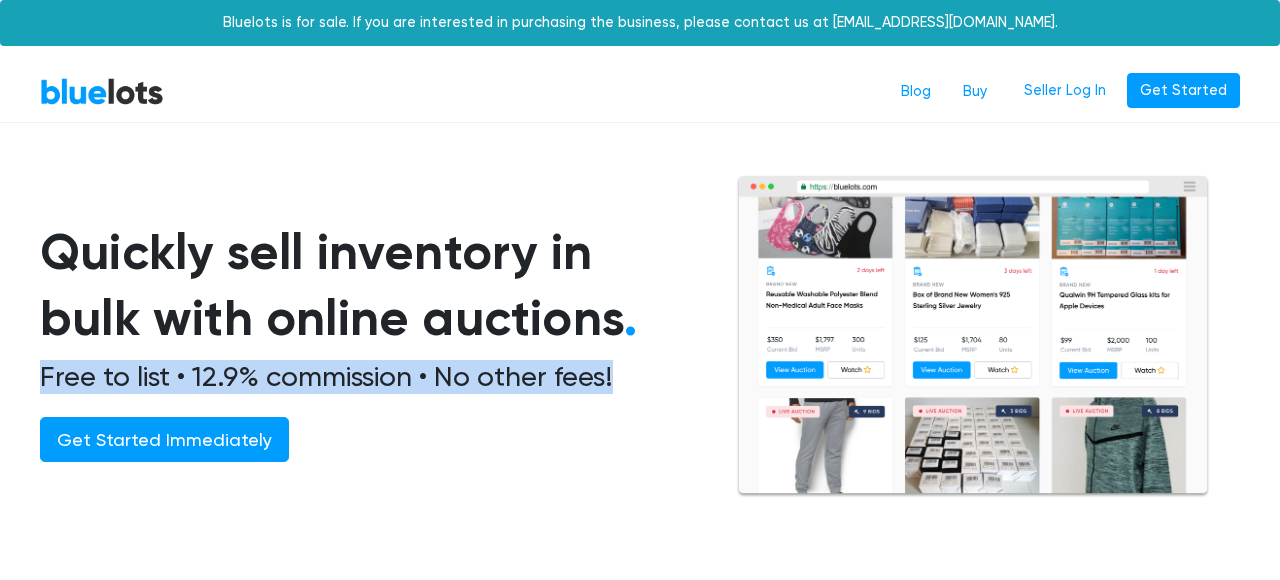 drag, startPoint x: 73, startPoint y: 364, endPoint x: 640, endPoint y: 368, distance: 567.0141 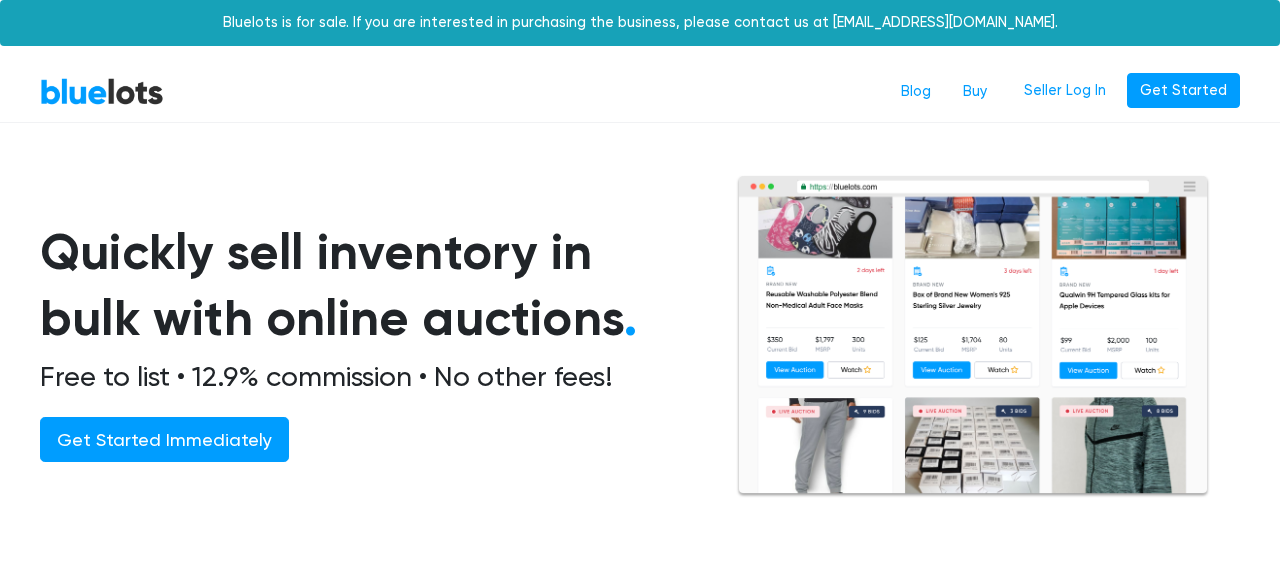 click on "Free to list • 12.9% commission • No other fees!" at bounding box center [364, 377] 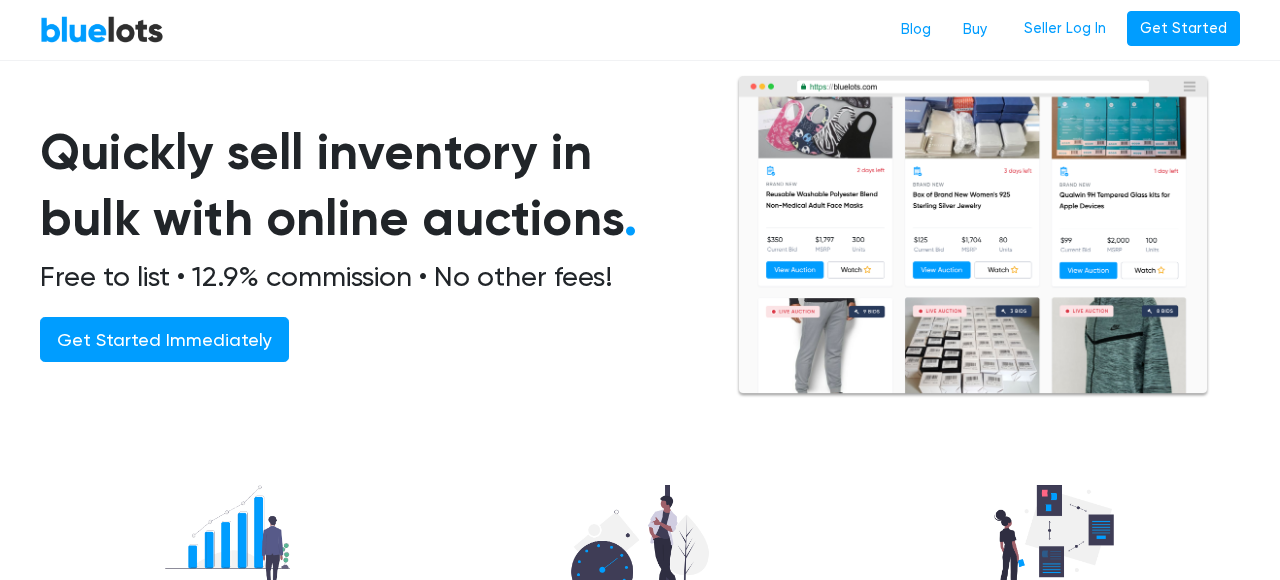 scroll, scrollTop: 122, scrollLeft: 0, axis: vertical 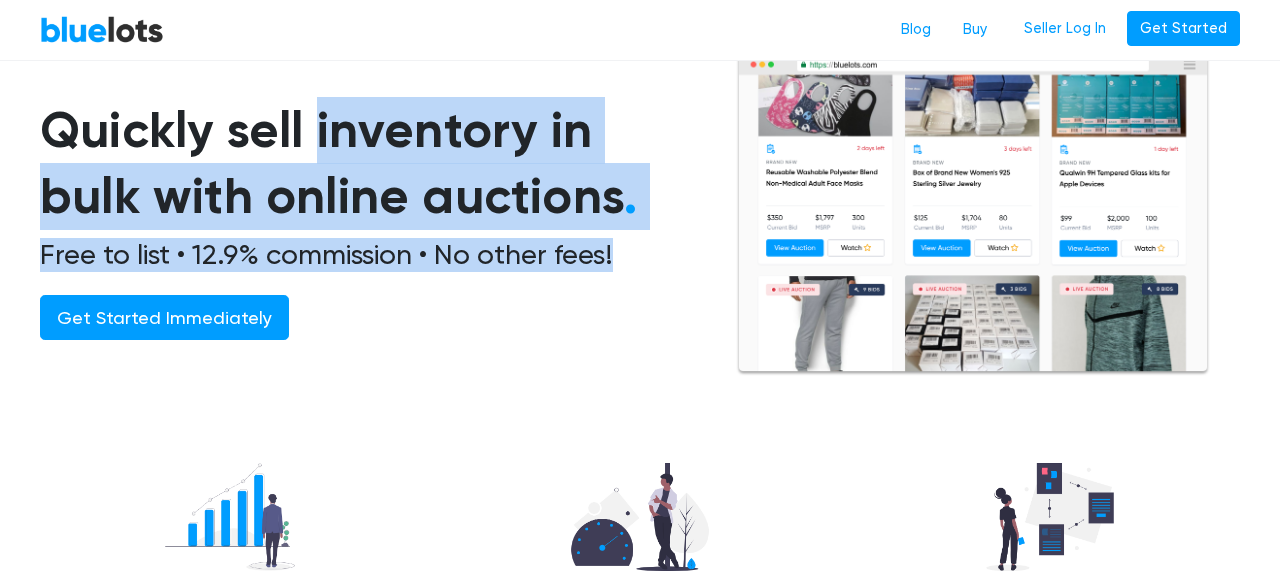 drag, startPoint x: 76, startPoint y: 119, endPoint x: 682, endPoint y: 258, distance: 621.73706 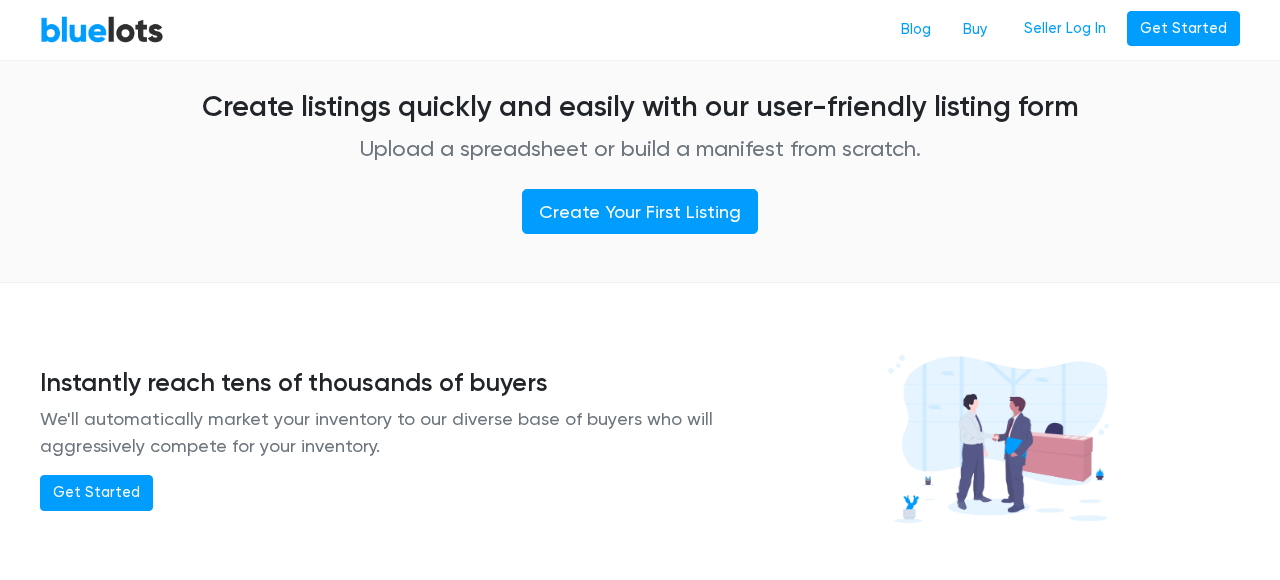 scroll, scrollTop: 1165, scrollLeft: 0, axis: vertical 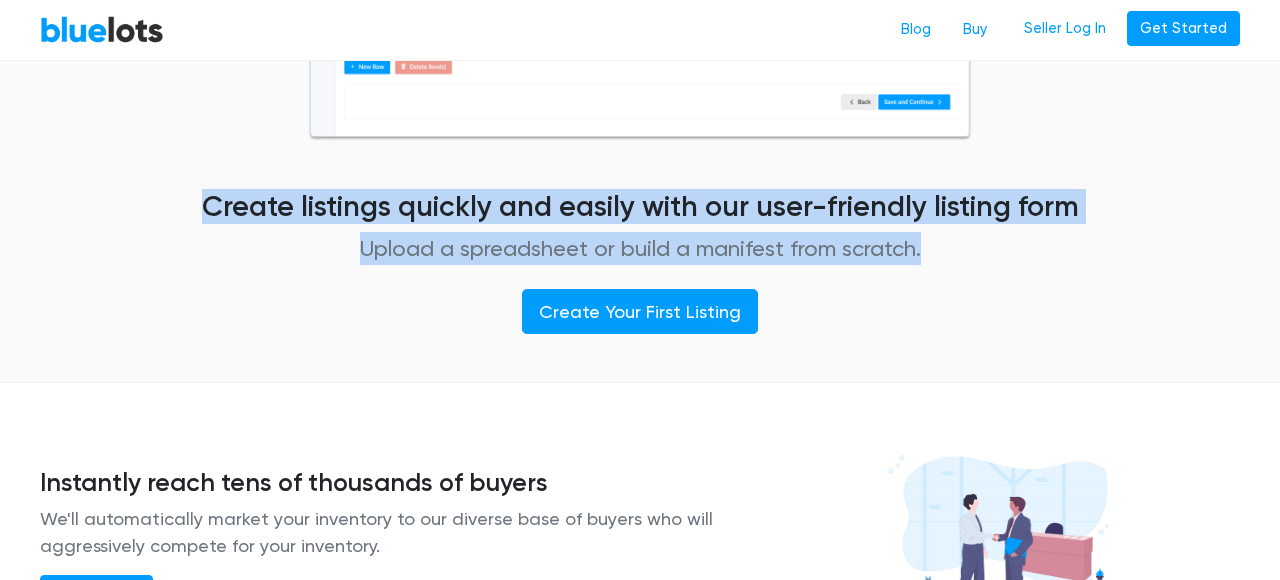 drag, startPoint x: 238, startPoint y: 162, endPoint x: 1030, endPoint y: 214, distance: 793.70526 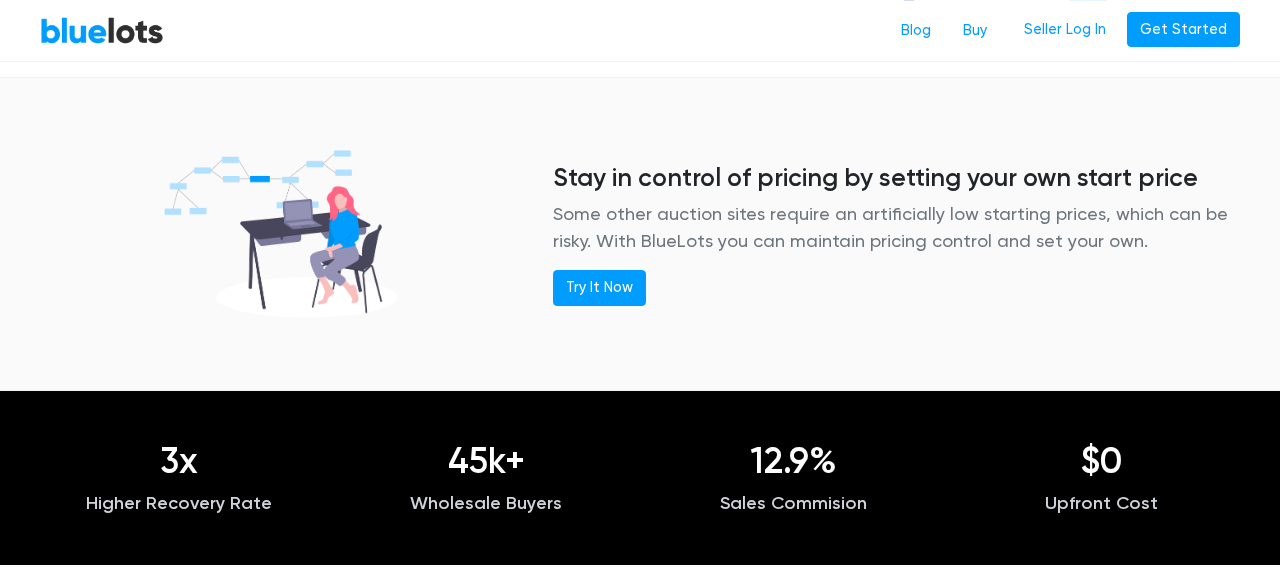 scroll, scrollTop: 1962, scrollLeft: 0, axis: vertical 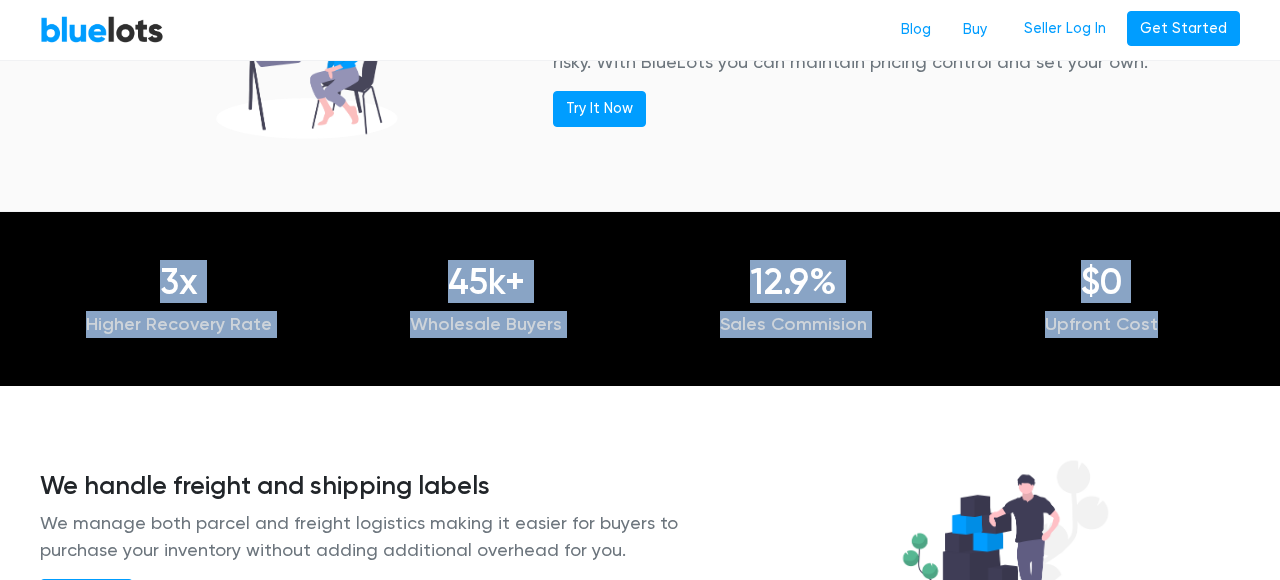drag, startPoint x: 187, startPoint y: 183, endPoint x: 1179, endPoint y: 237, distance: 993.4687 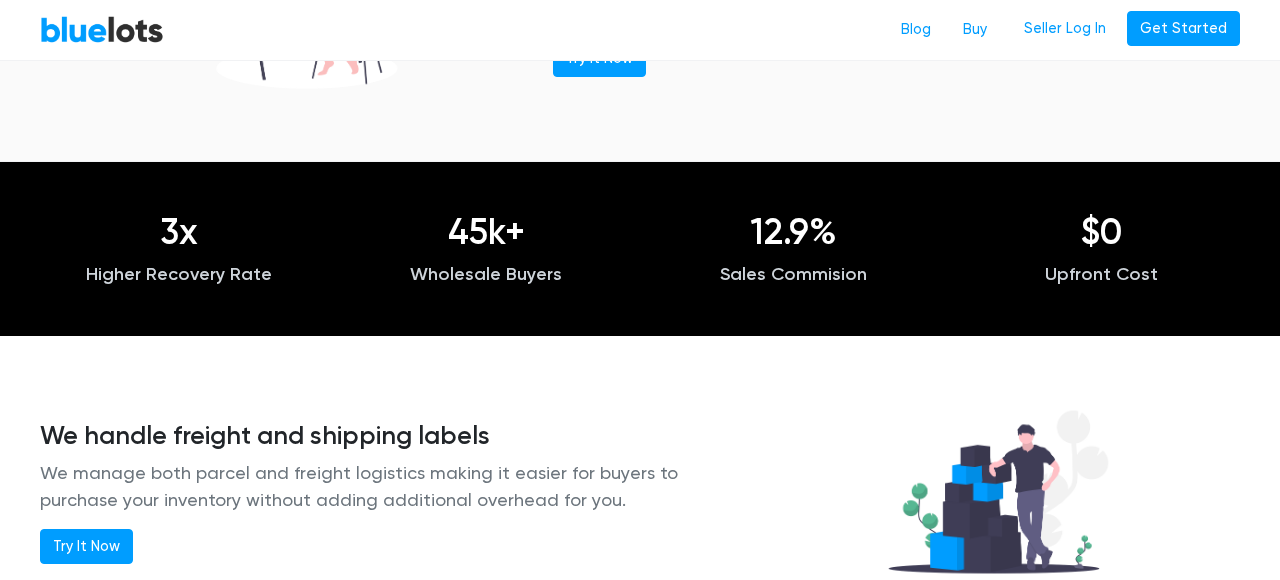 scroll, scrollTop: 2024, scrollLeft: 0, axis: vertical 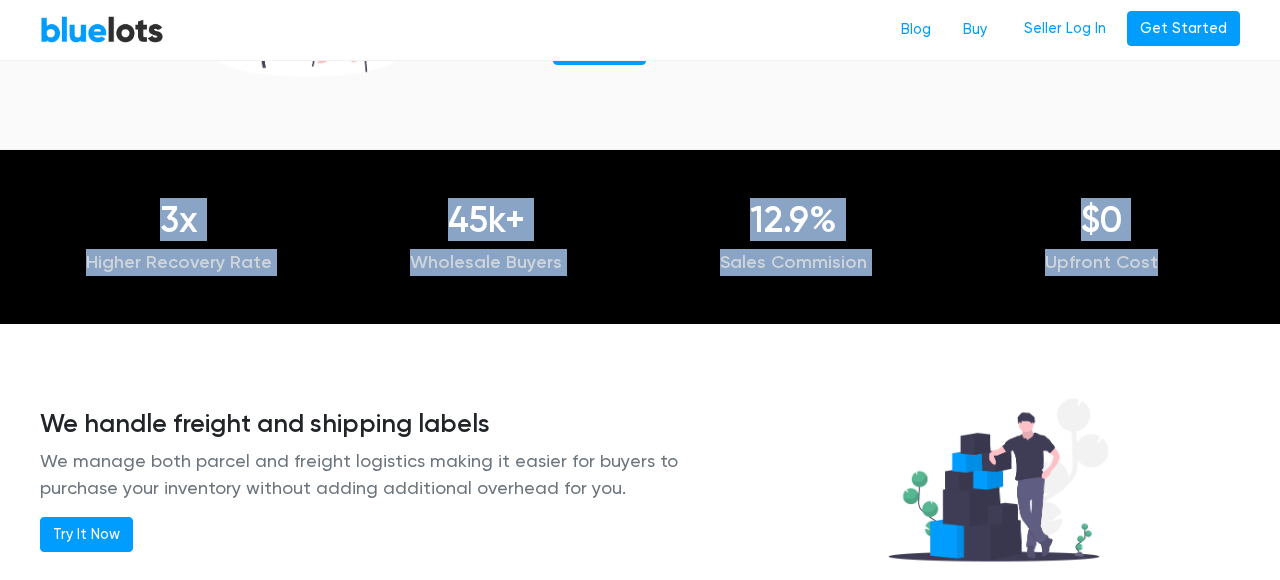 drag, startPoint x: 139, startPoint y: 123, endPoint x: 1178, endPoint y: 170, distance: 1040.0625 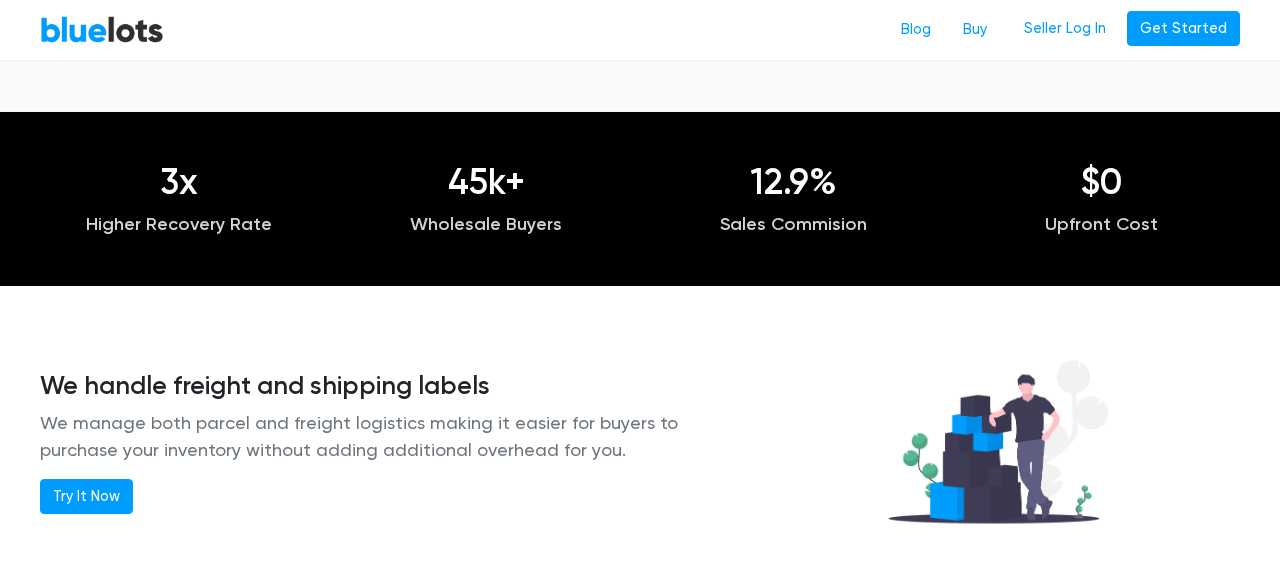 scroll, scrollTop: 2146, scrollLeft: 0, axis: vertical 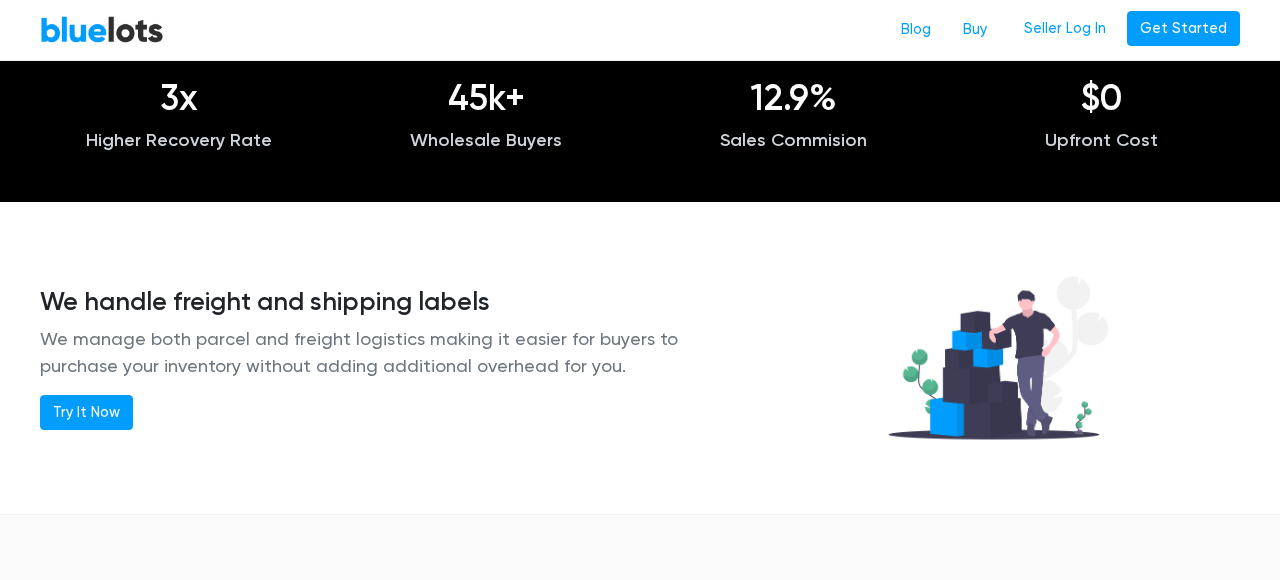 drag, startPoint x: 37, startPoint y: 189, endPoint x: 659, endPoint y: 253, distance: 625.28394 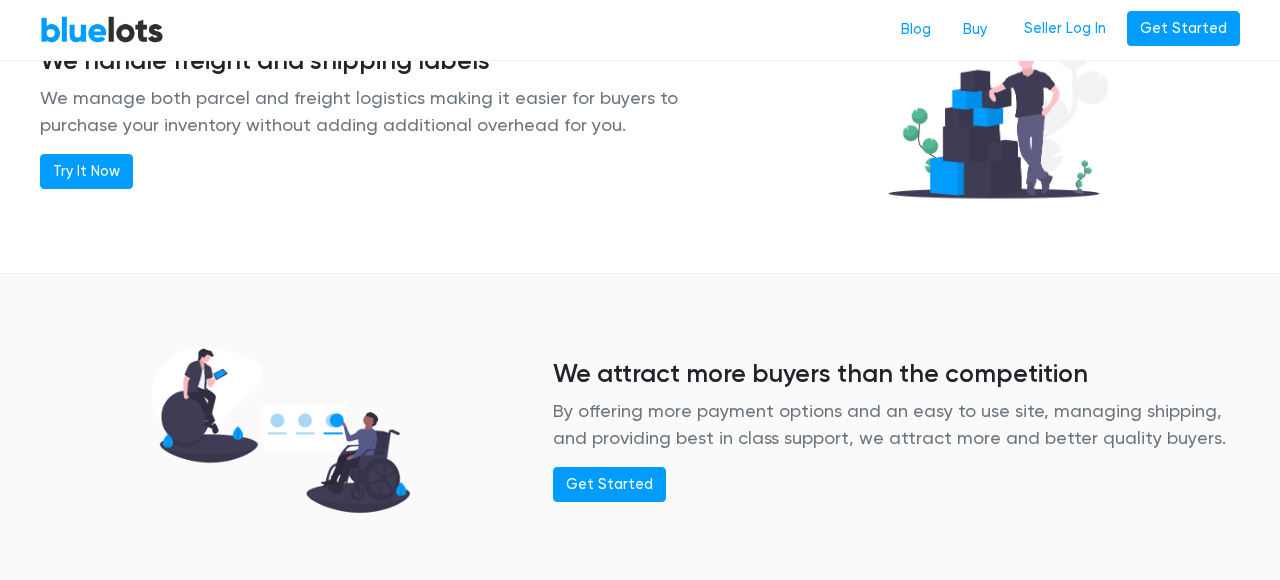 scroll, scrollTop: 2392, scrollLeft: 0, axis: vertical 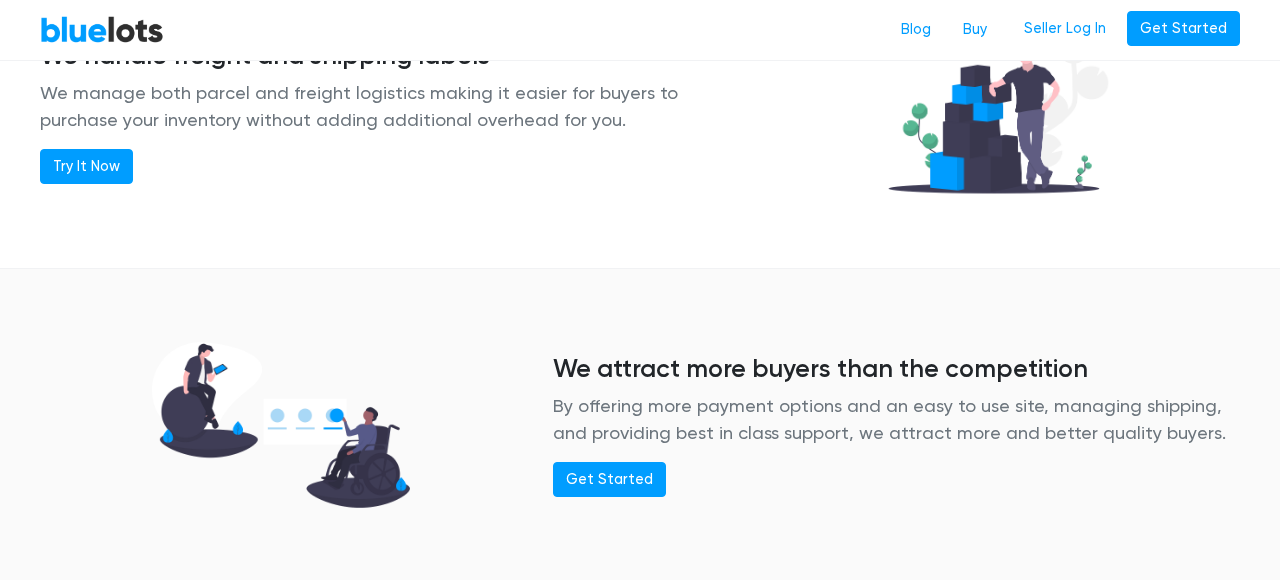 drag, startPoint x: 546, startPoint y: 280, endPoint x: 1220, endPoint y: 312, distance: 674.7592 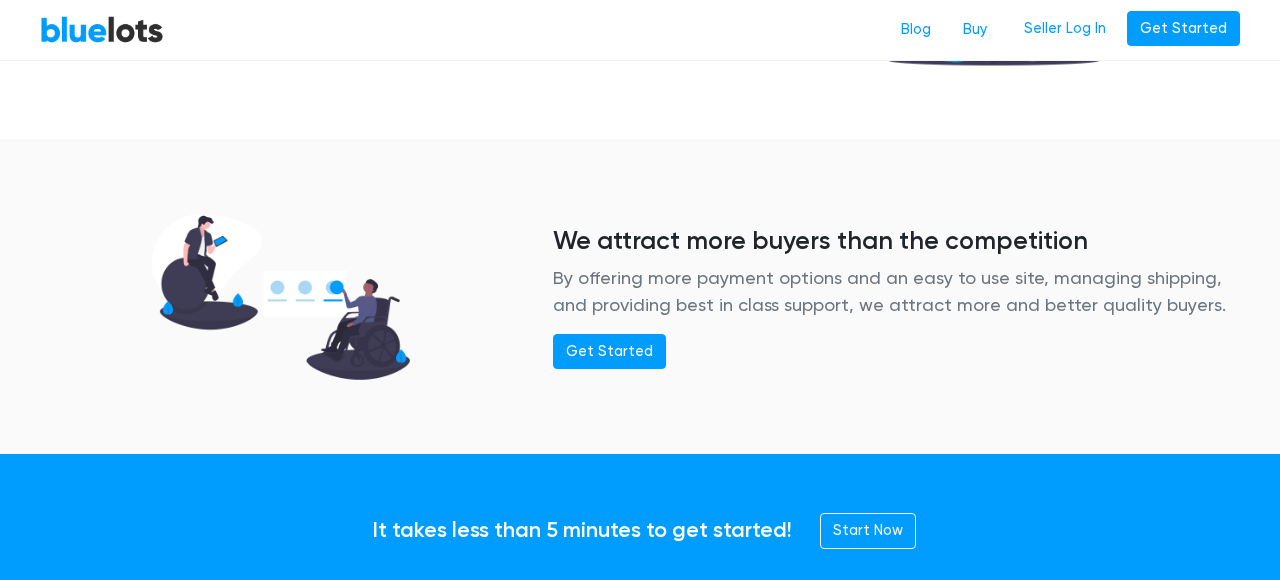 scroll, scrollTop: 2576, scrollLeft: 0, axis: vertical 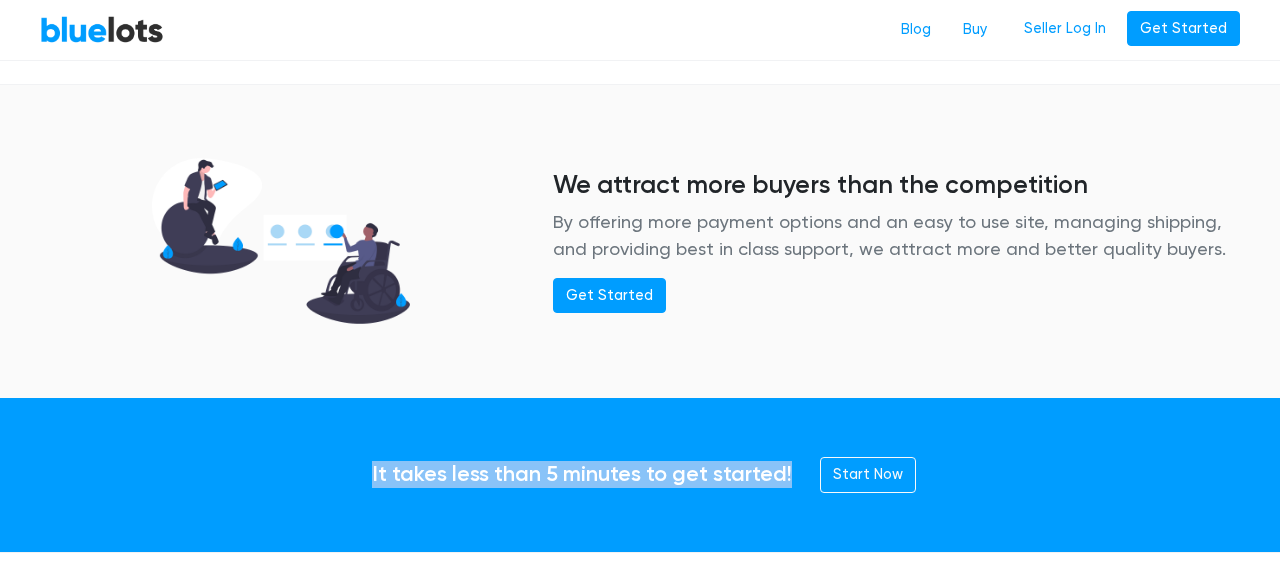 drag, startPoint x: 397, startPoint y: 325, endPoint x: 778, endPoint y: 331, distance: 381.04724 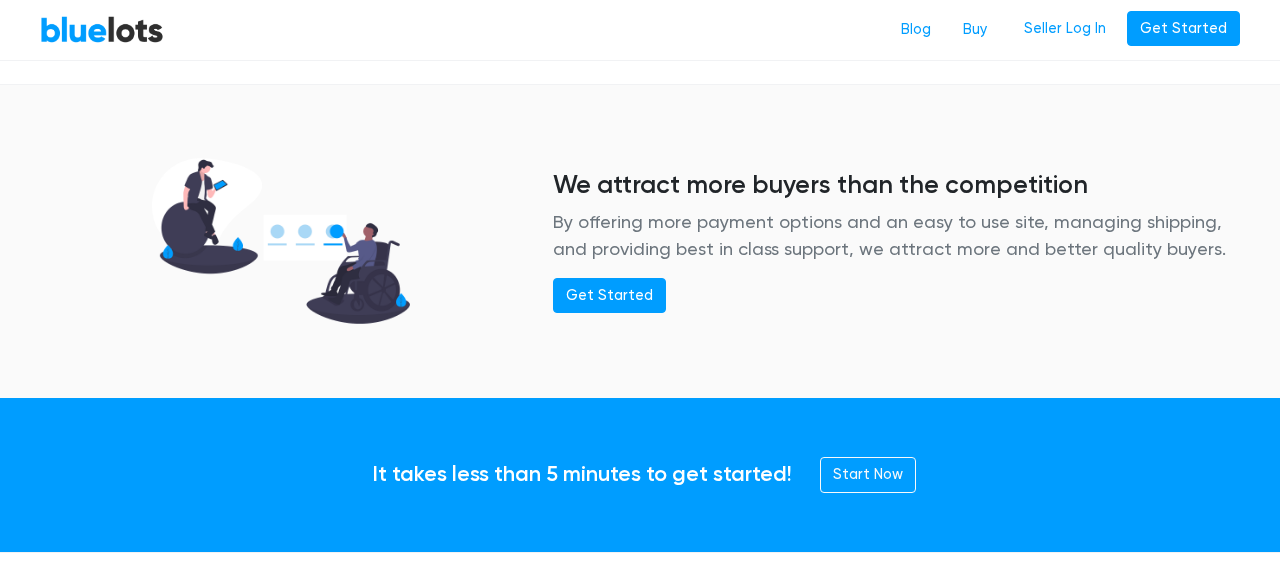 click on "It takes less than 5 minutes to get started!" at bounding box center [582, 475] 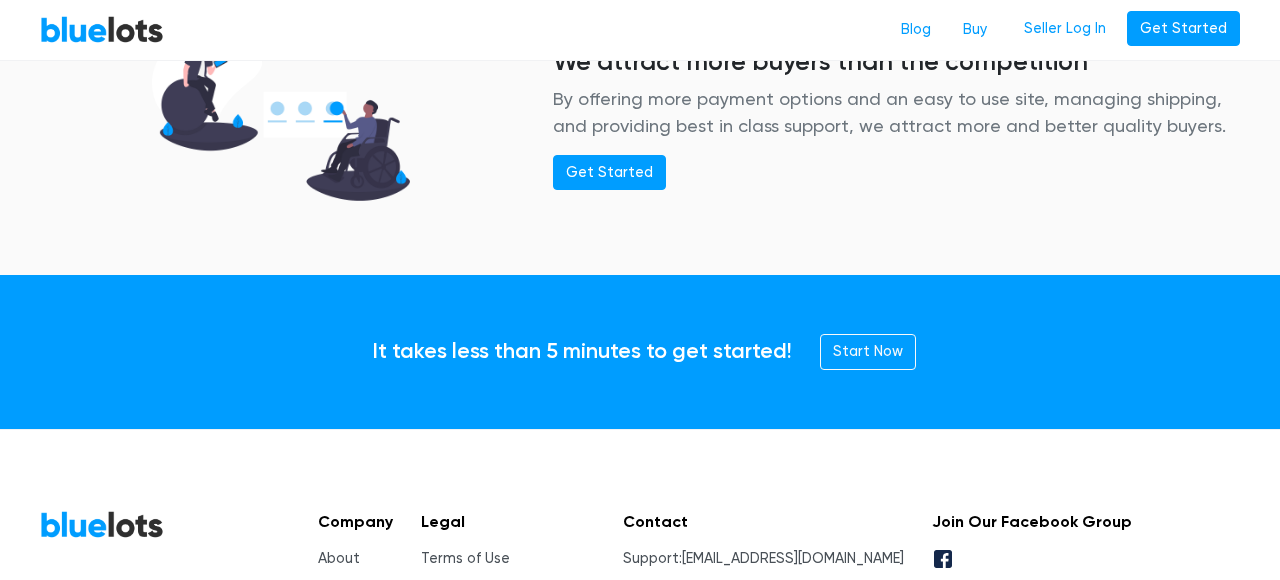 scroll, scrollTop: 2710, scrollLeft: 0, axis: vertical 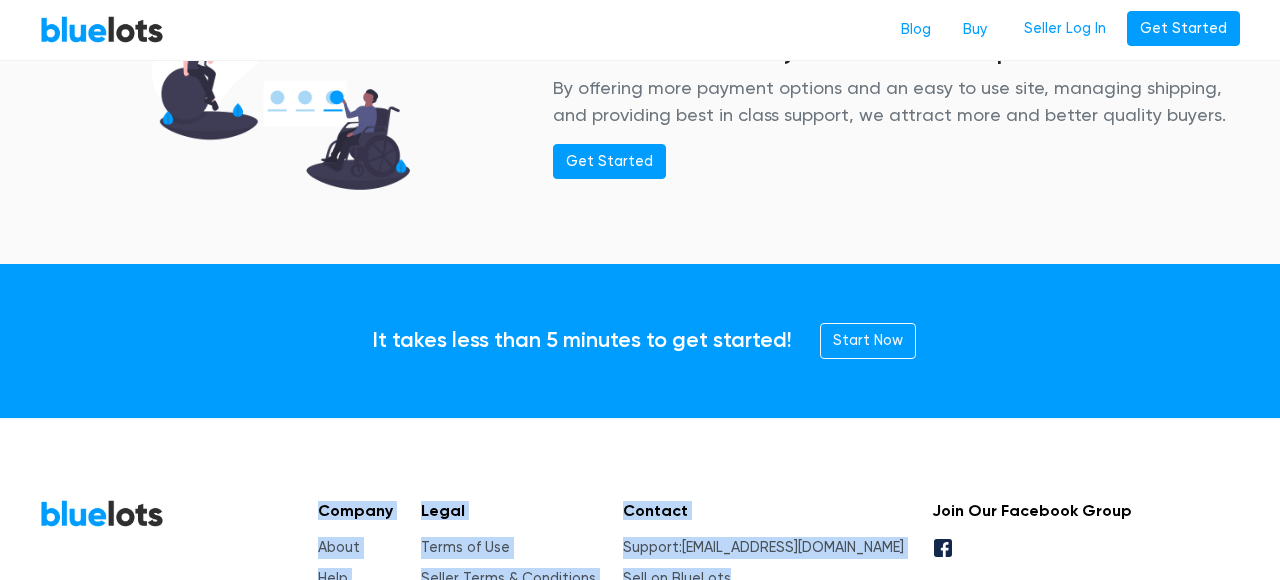 drag, startPoint x: 305, startPoint y: 350, endPoint x: 885, endPoint y: 461, distance: 590.52606 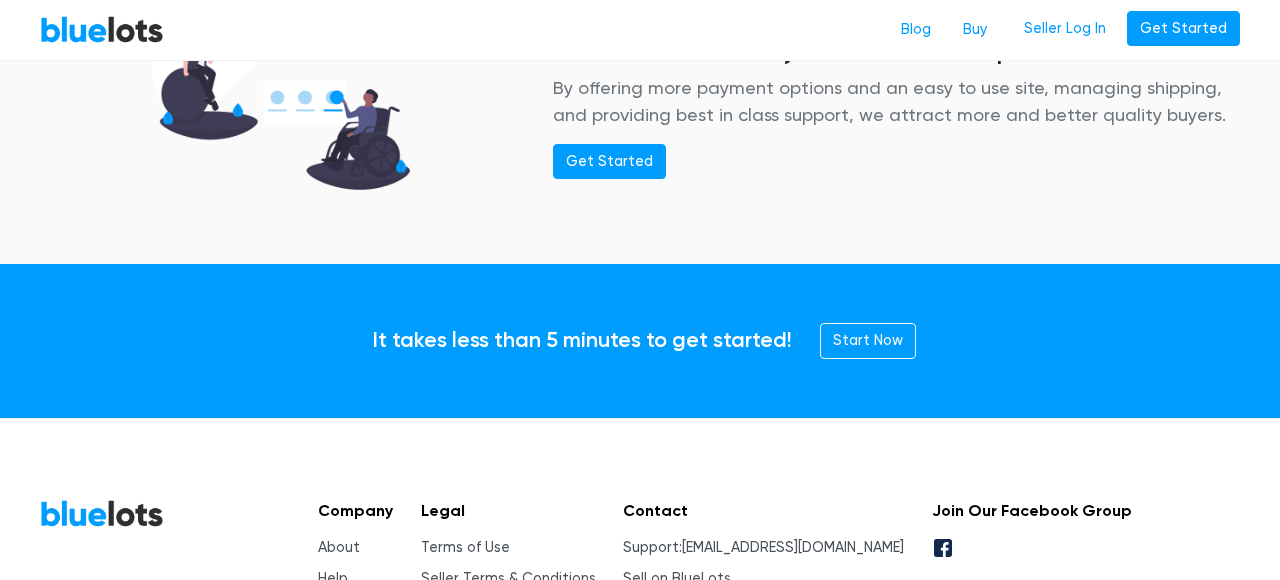 click on "BlueLots
Company
About
Help
Legal
Terms of Use
Seller Terms & Conditions
Privacy Policy
Contact
Support:  [EMAIL_ADDRESS][DOMAIN_NAME]
Sell on BlueLots
Join Our Facebook Group
© 2025 BLUELOTS • [GEOGRAPHIC_DATA]" at bounding box center (640, 607) 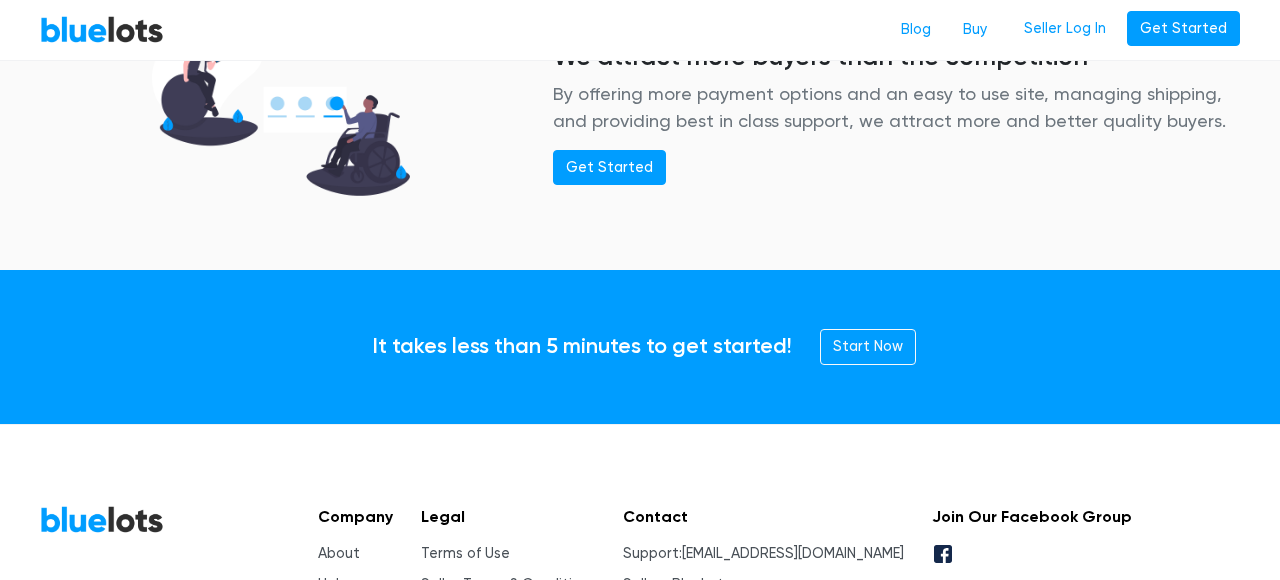 scroll, scrollTop: 2710, scrollLeft: 0, axis: vertical 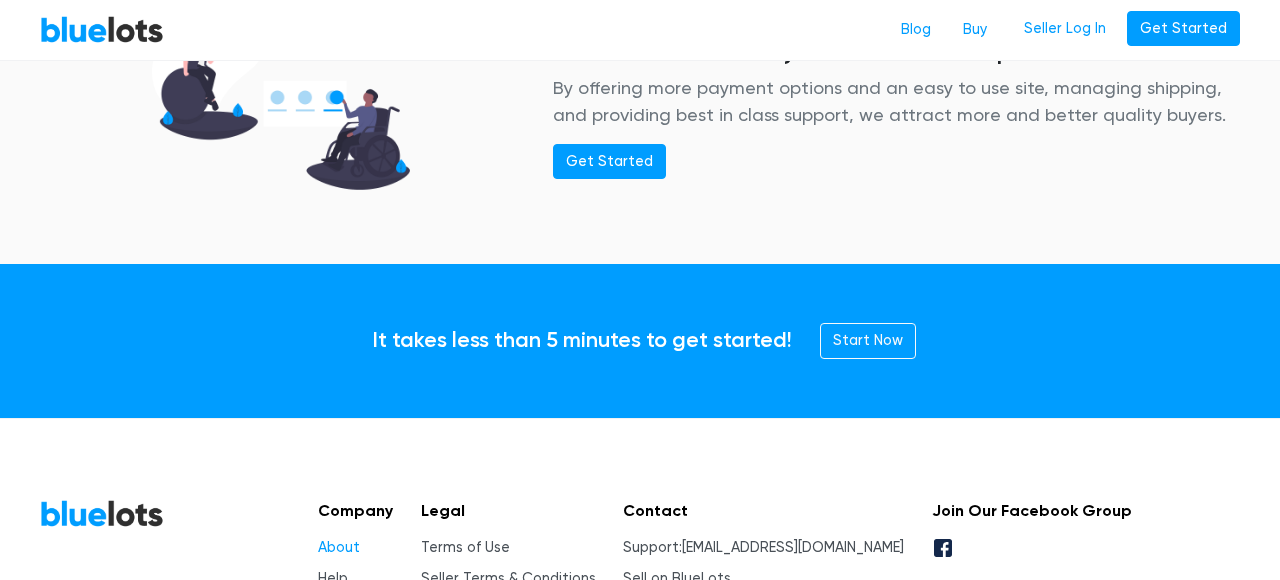 click on "About" at bounding box center [339, 547] 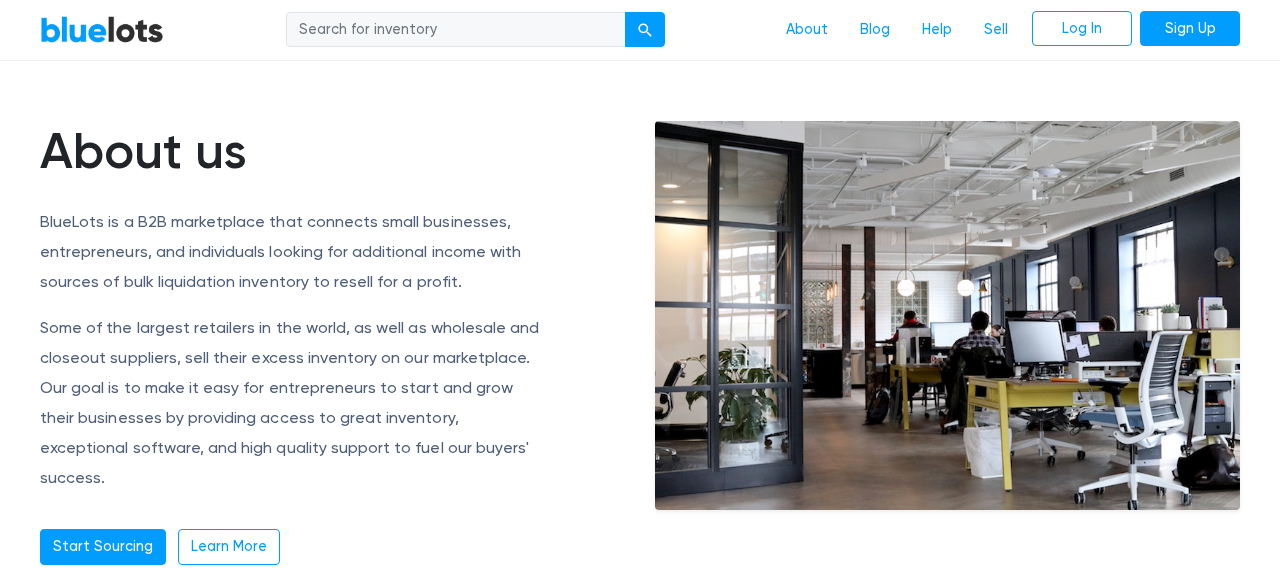 scroll, scrollTop: 0, scrollLeft: 0, axis: both 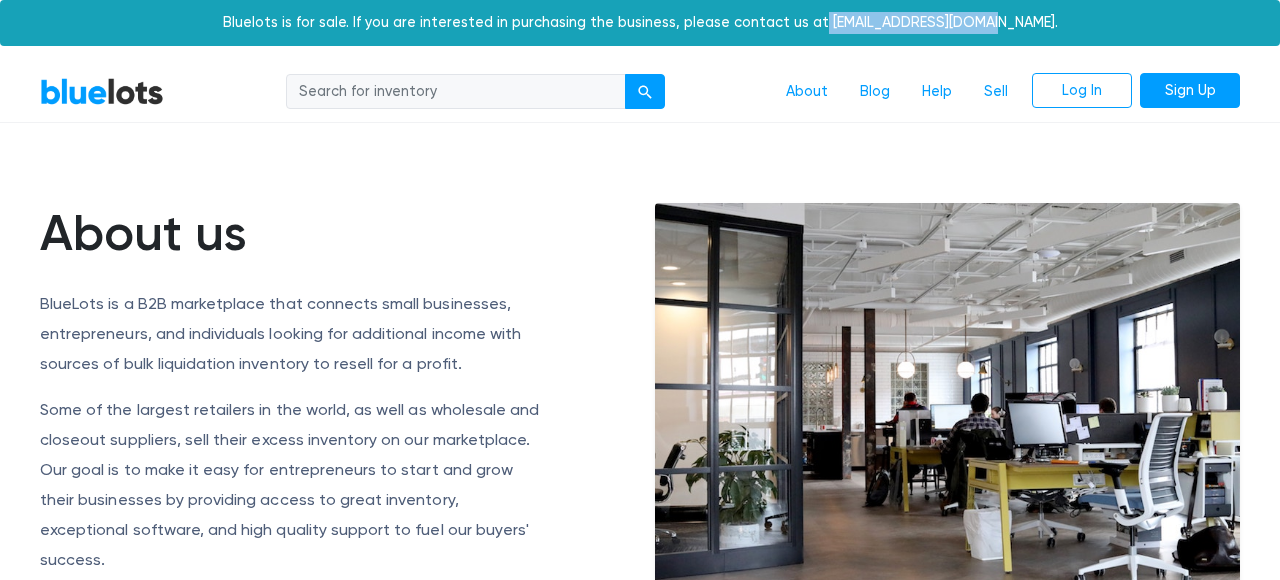 drag, startPoint x: 825, startPoint y: 17, endPoint x: 1000, endPoint y: 19, distance: 175.01143 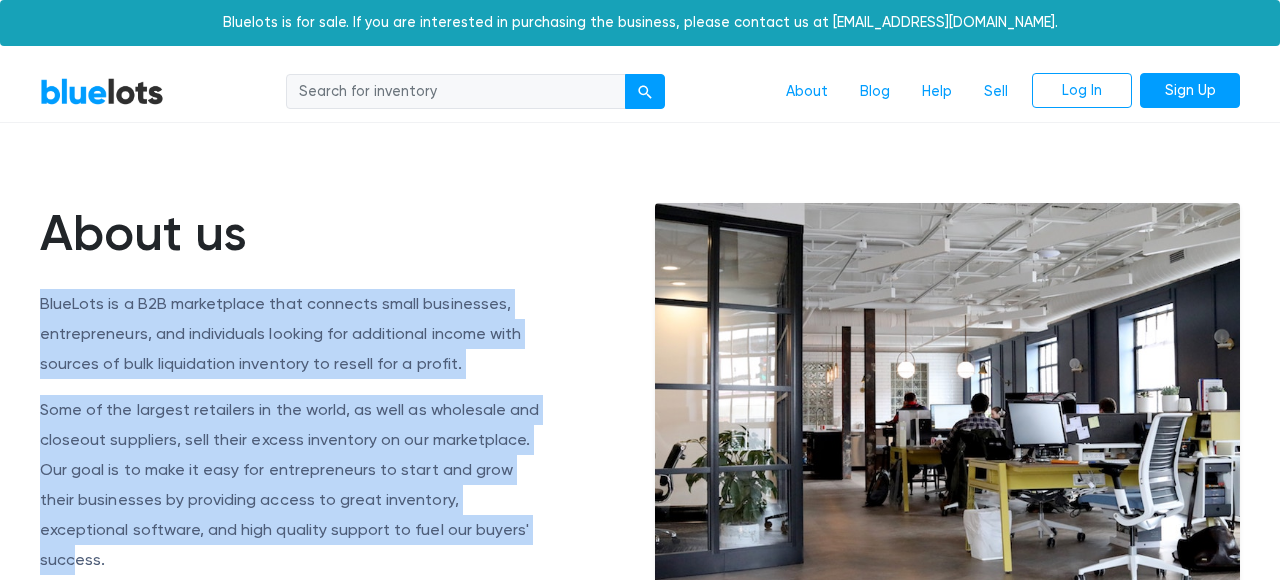 drag, startPoint x: 37, startPoint y: 296, endPoint x: 476, endPoint y: 541, distance: 502.7385 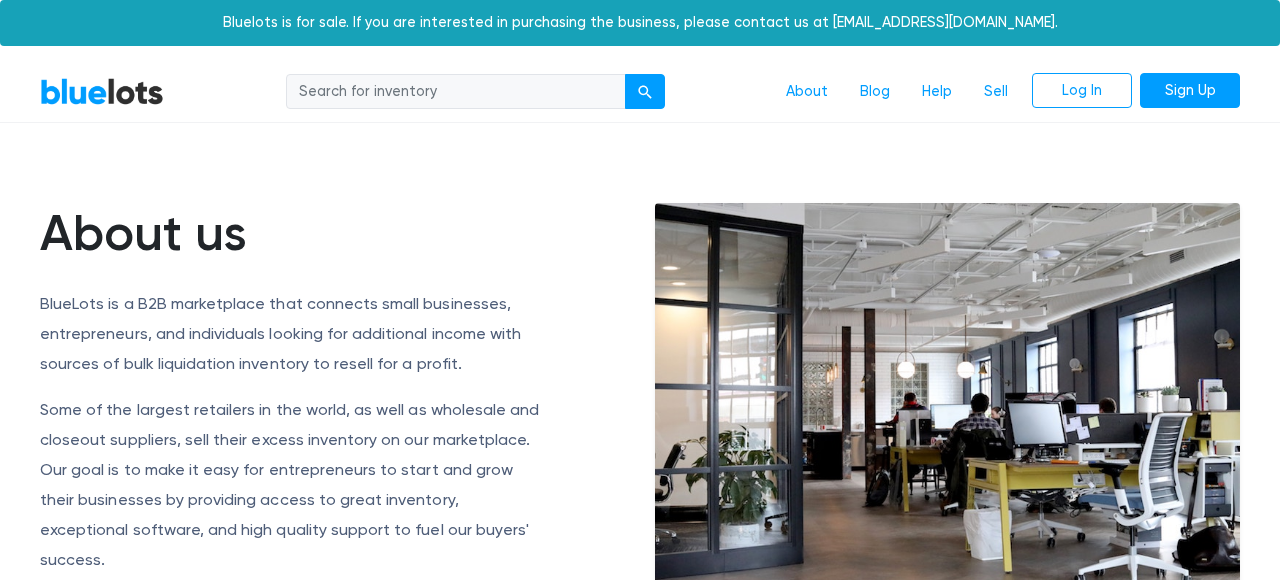 drag, startPoint x: 476, startPoint y: 541, endPoint x: 457, endPoint y: 520, distance: 28.319605 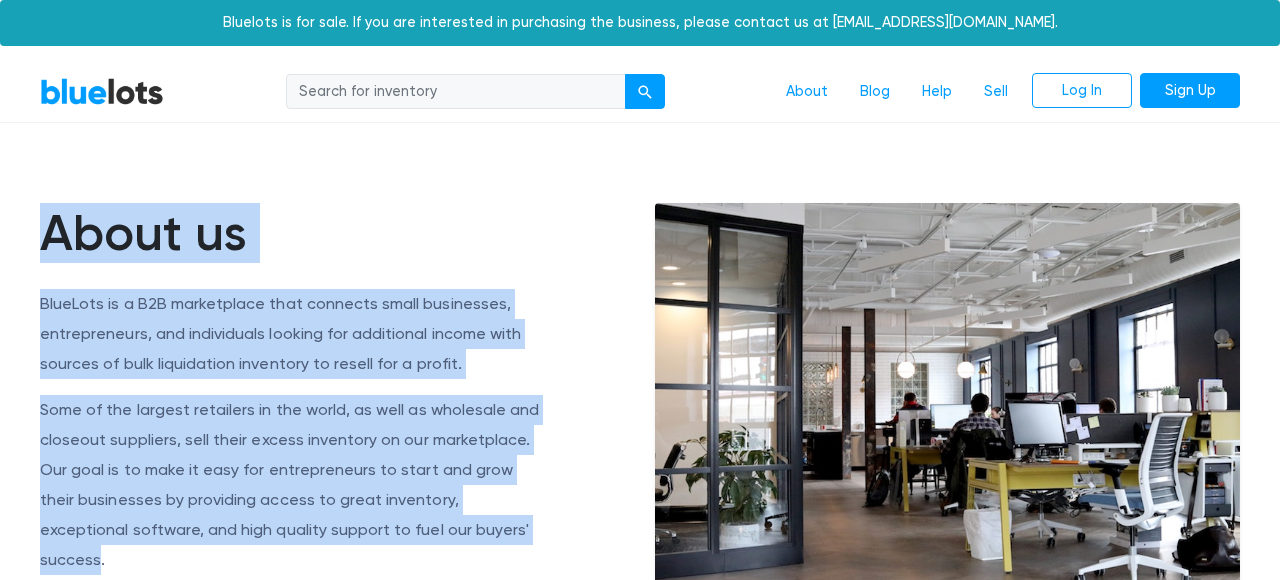 drag, startPoint x: 90, startPoint y: 268, endPoint x: 492, endPoint y: 544, distance: 487.6269 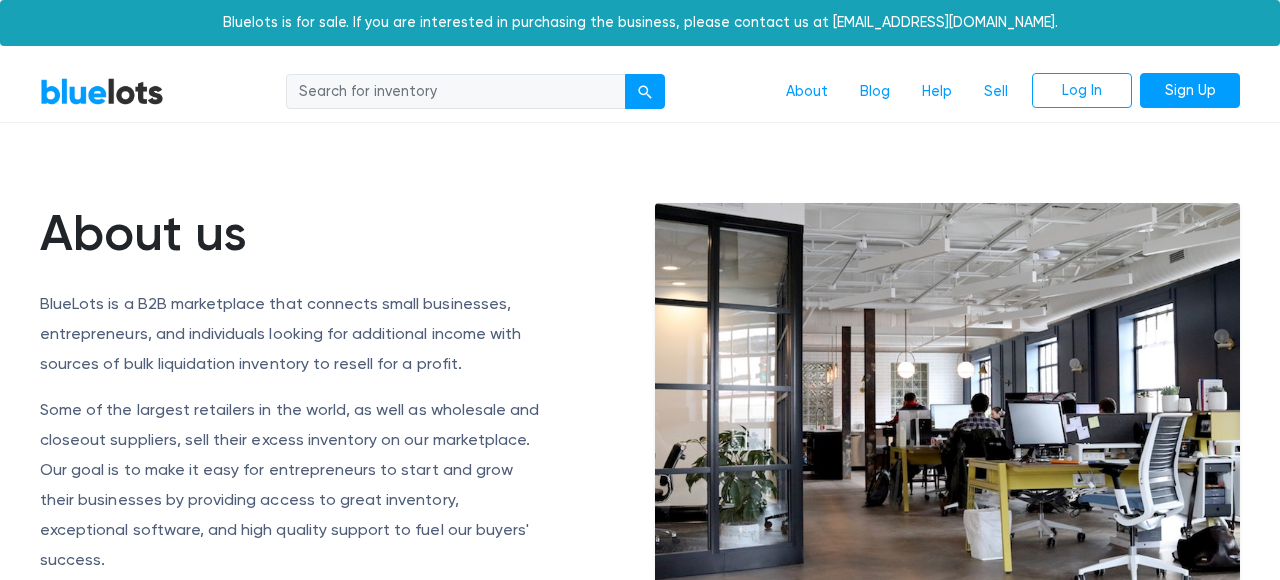 drag, startPoint x: 497, startPoint y: 541, endPoint x: 600, endPoint y: 379, distance: 191.97136 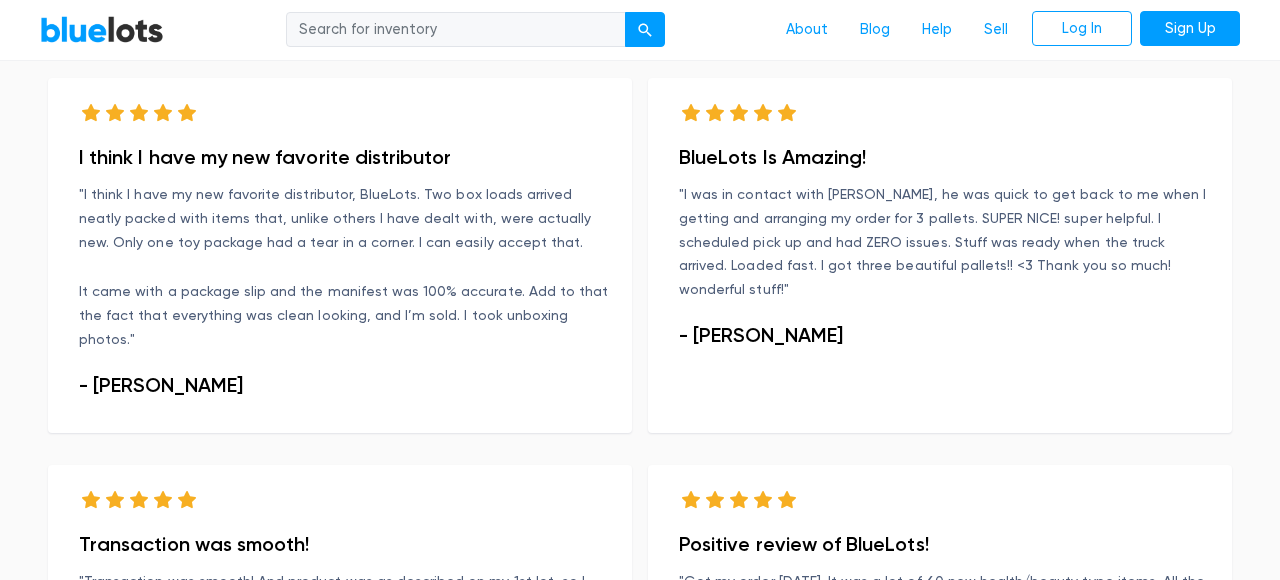 scroll, scrollTop: 1104, scrollLeft: 0, axis: vertical 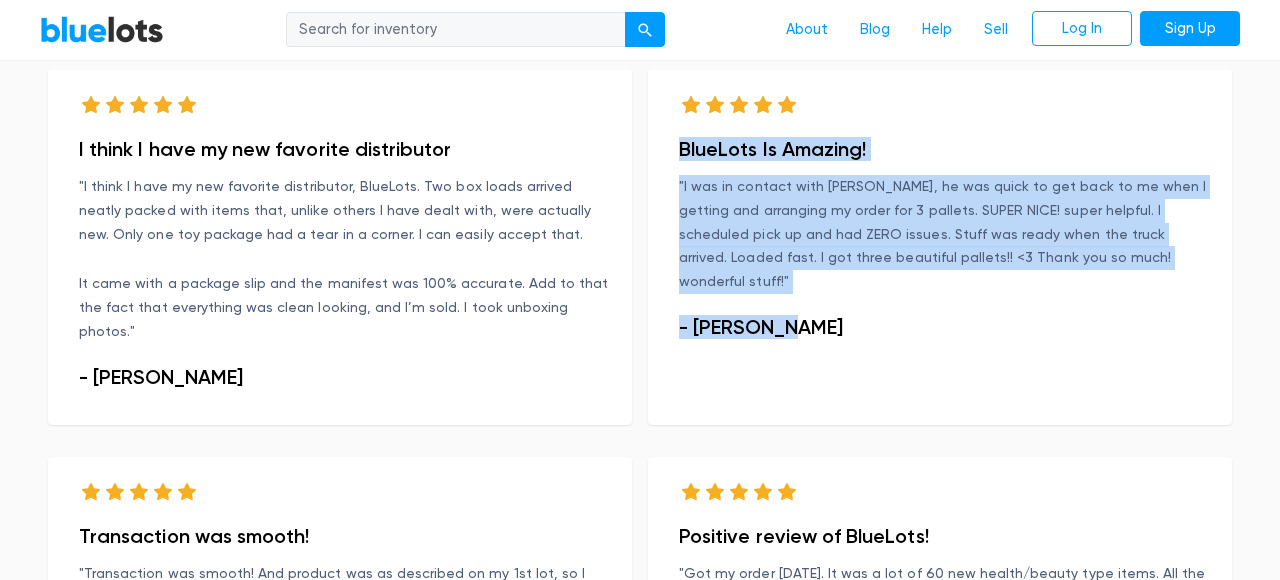 drag, startPoint x: 675, startPoint y: 68, endPoint x: 878, endPoint y: 234, distance: 262.2308 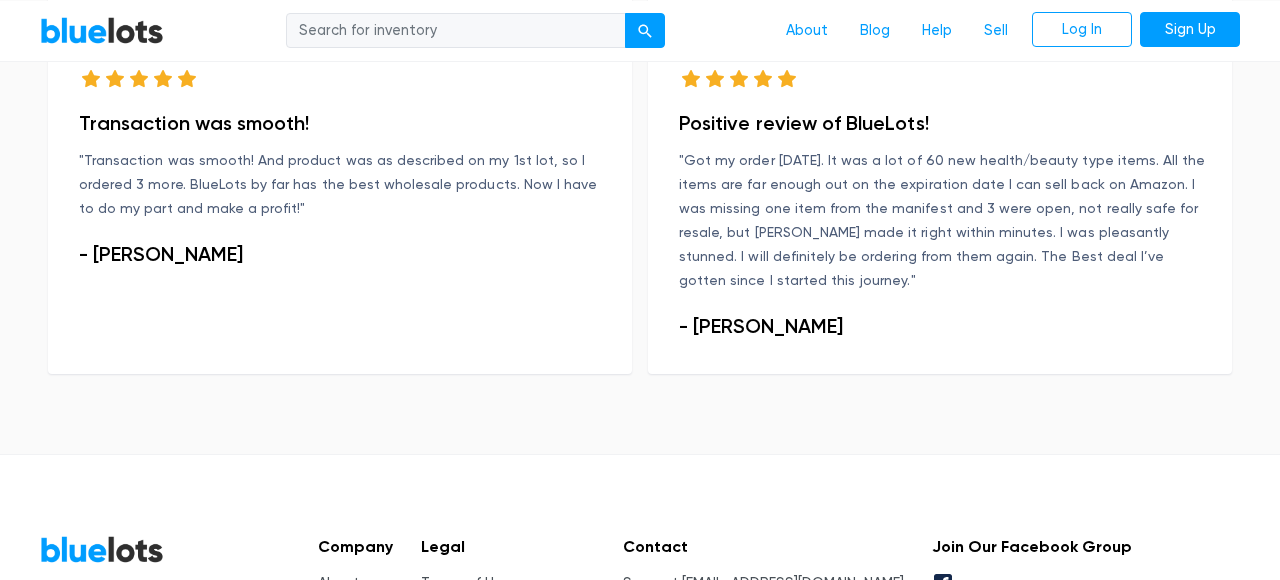 scroll, scrollTop: 1602, scrollLeft: 0, axis: vertical 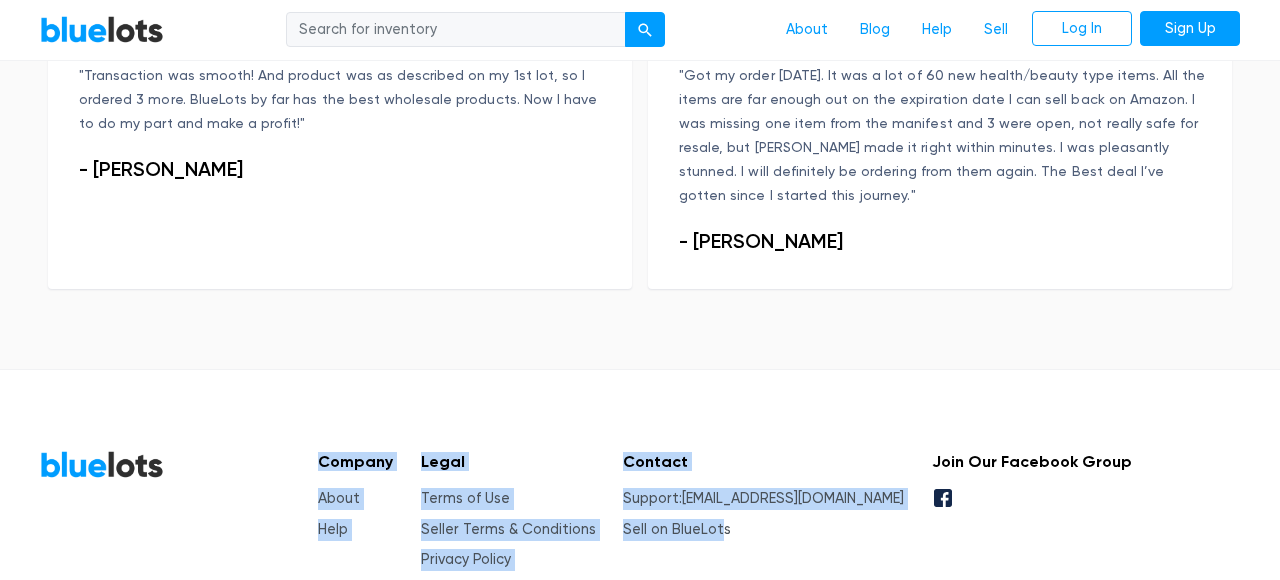 drag, startPoint x: 456, startPoint y: 387, endPoint x: 795, endPoint y: 474, distance: 349.98572 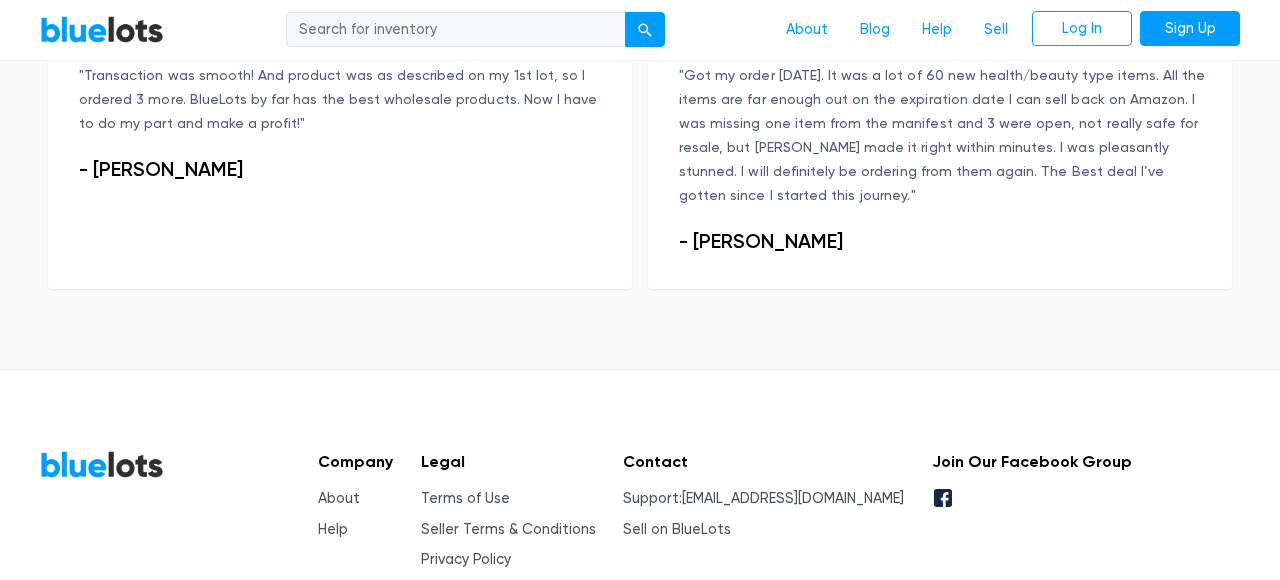 click on "BlueLots
Company
About
Help
Legal
Terms of Use
Seller Terms & Conditions
Privacy Policy
Contact
Support:  support@bluelots.com
Sell on BlueLots
Join Our Facebook Group
© 2025 BLUELOTS • SAN FRANCISCO" at bounding box center (640, 558) 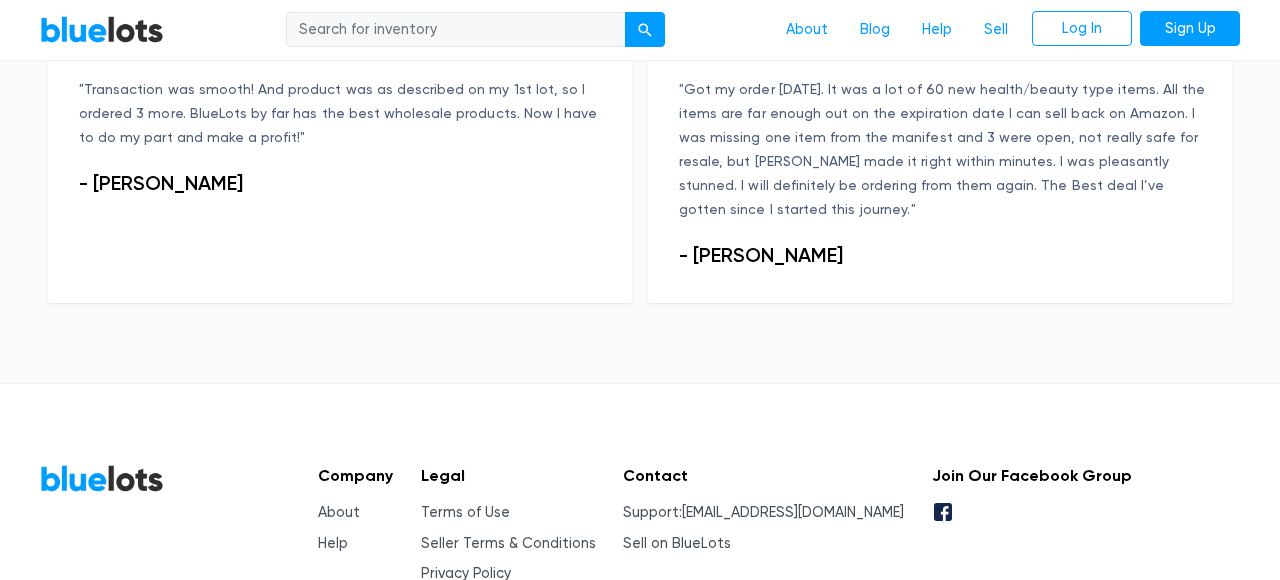 scroll, scrollTop: 0, scrollLeft: 0, axis: both 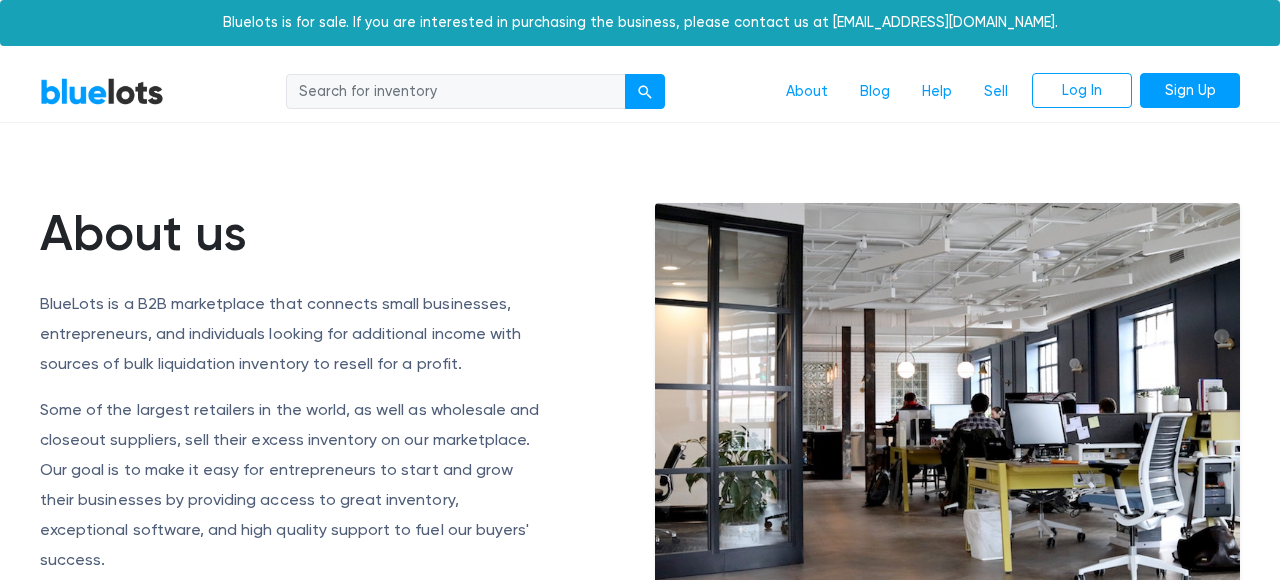 click on "BlueLots
About
Blog
Help
Sell
Log In
Sign Up" at bounding box center [640, 92] 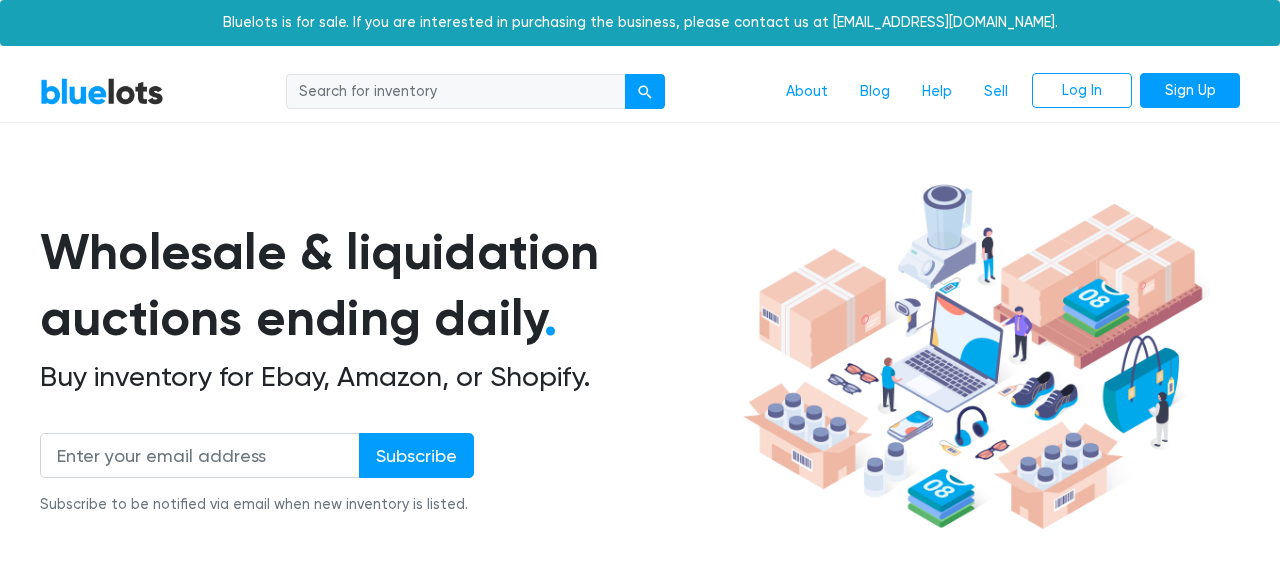 scroll, scrollTop: 0, scrollLeft: 0, axis: both 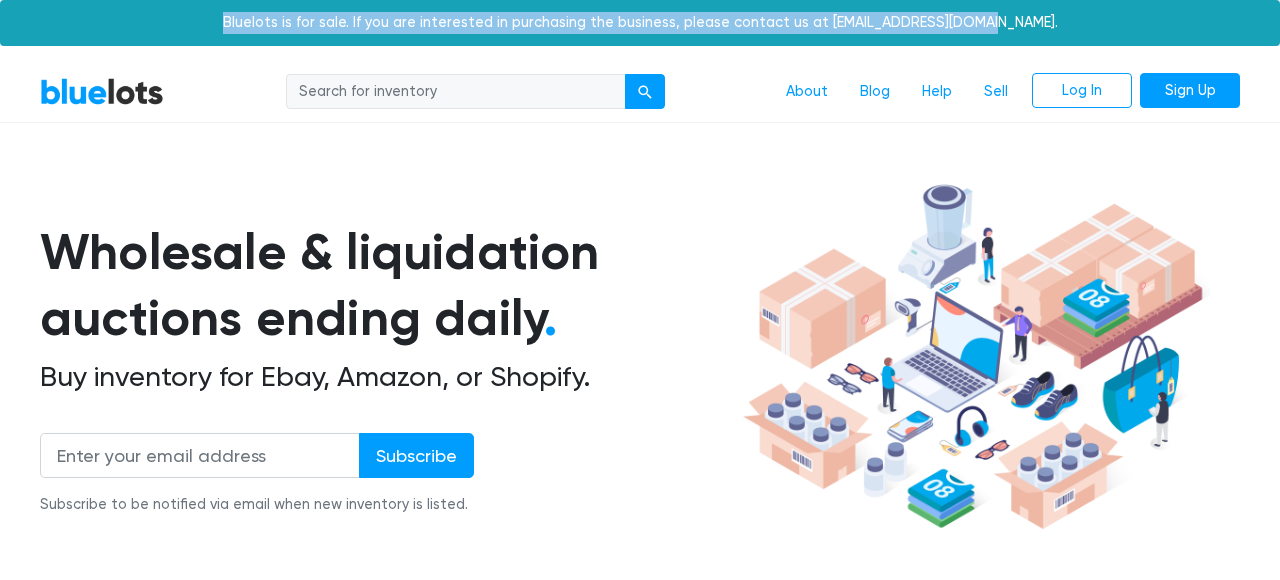 drag, startPoint x: 514, startPoint y: 21, endPoint x: 1078, endPoint y: 25, distance: 564.01416 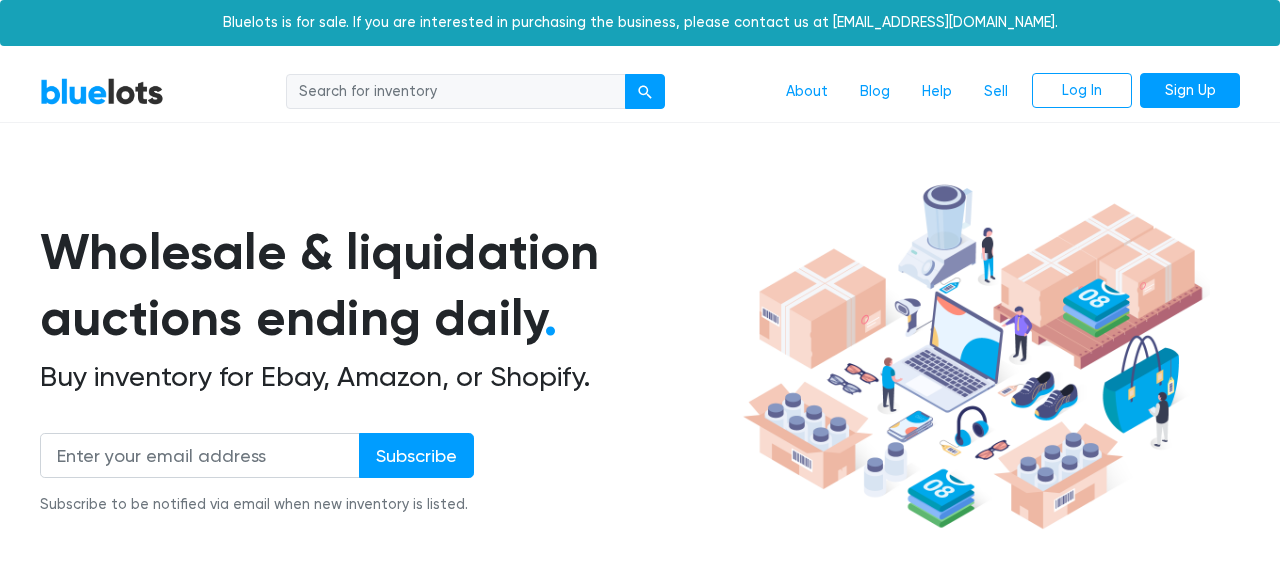 drag, startPoint x: 1078, startPoint y: 25, endPoint x: 809, endPoint y: 98, distance: 278.72925 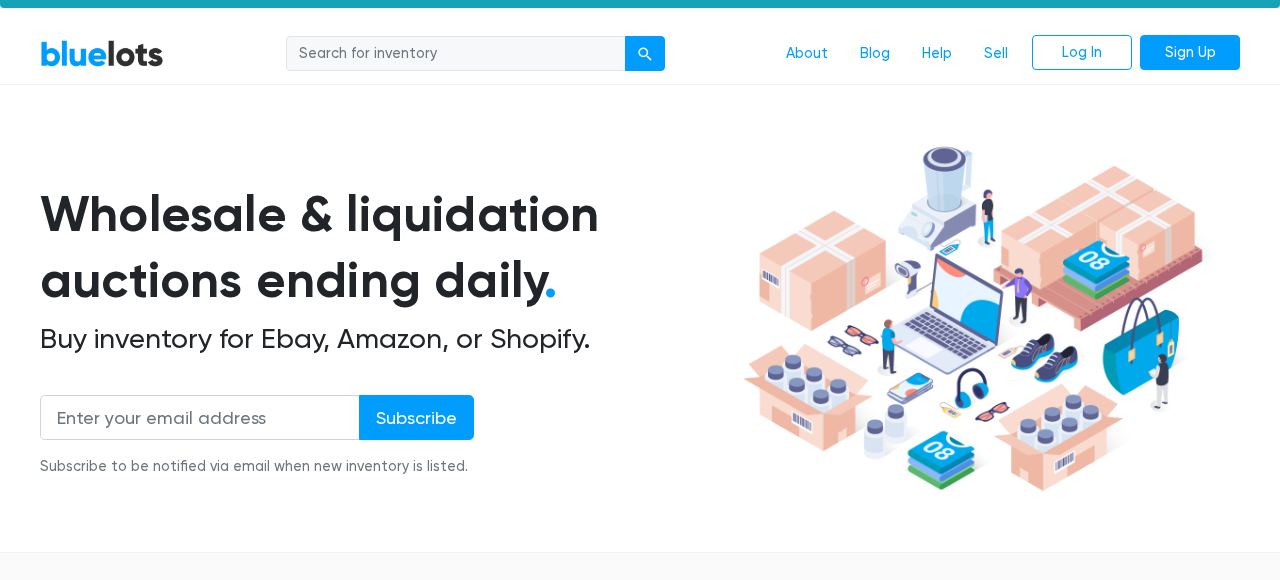 scroll, scrollTop: 61, scrollLeft: 0, axis: vertical 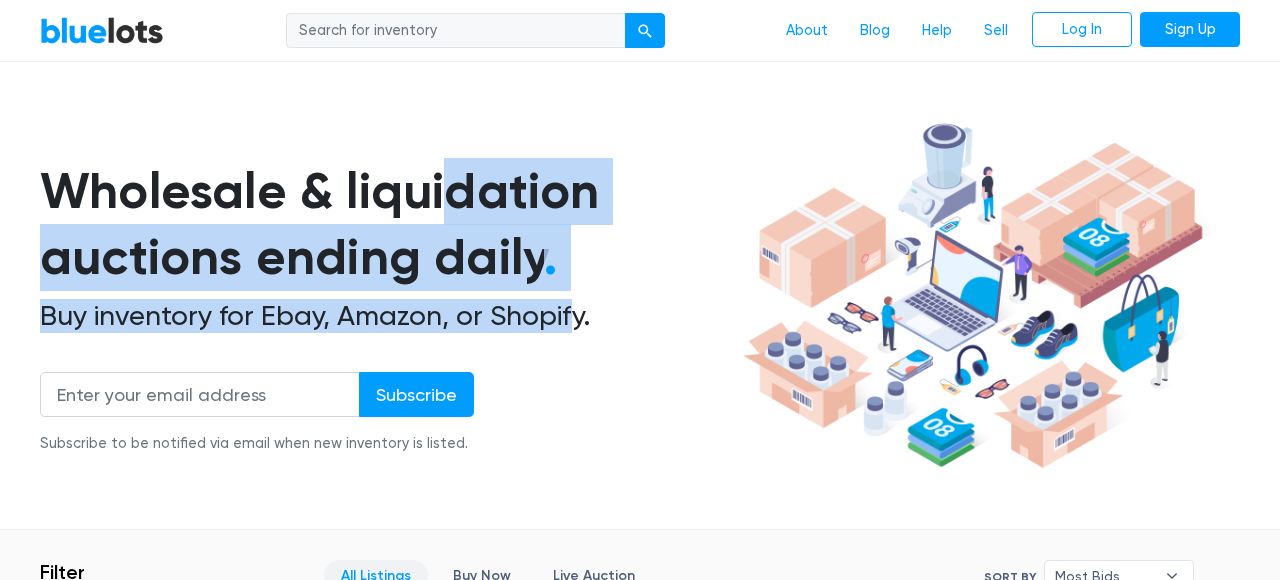 drag, startPoint x: 50, startPoint y: 204, endPoint x: 590, endPoint y: 294, distance: 547.4486 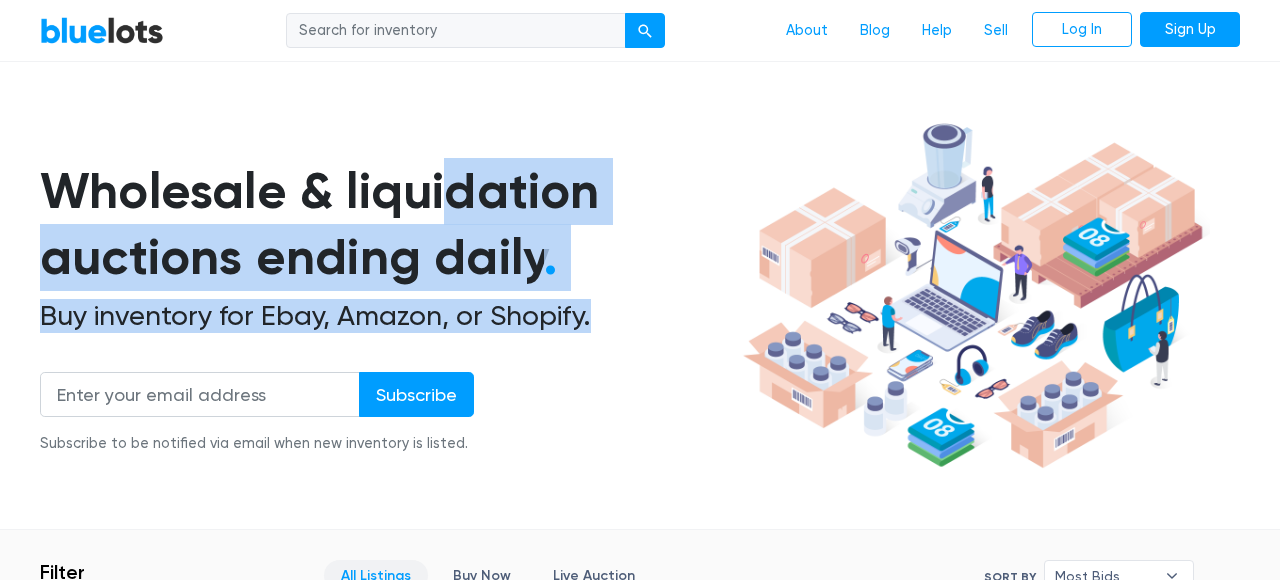 drag, startPoint x: 590, startPoint y: 294, endPoint x: 575, endPoint y: 309, distance: 21.213203 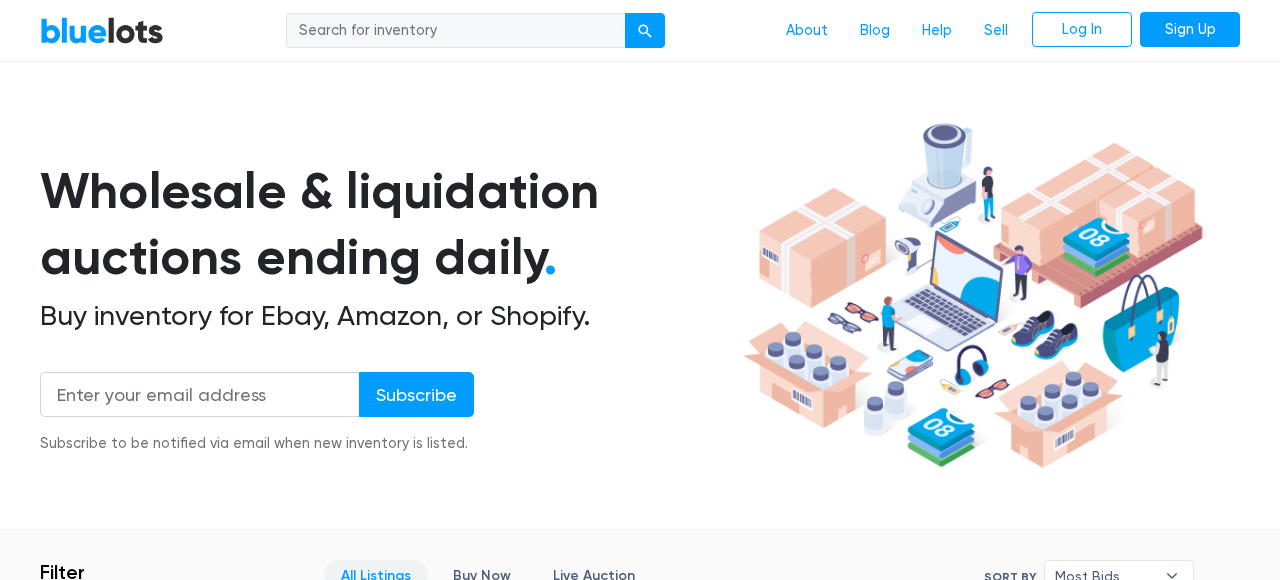 click on "Buy inventory for Ebay, Amazon, or Shopify." at bounding box center [388, 316] 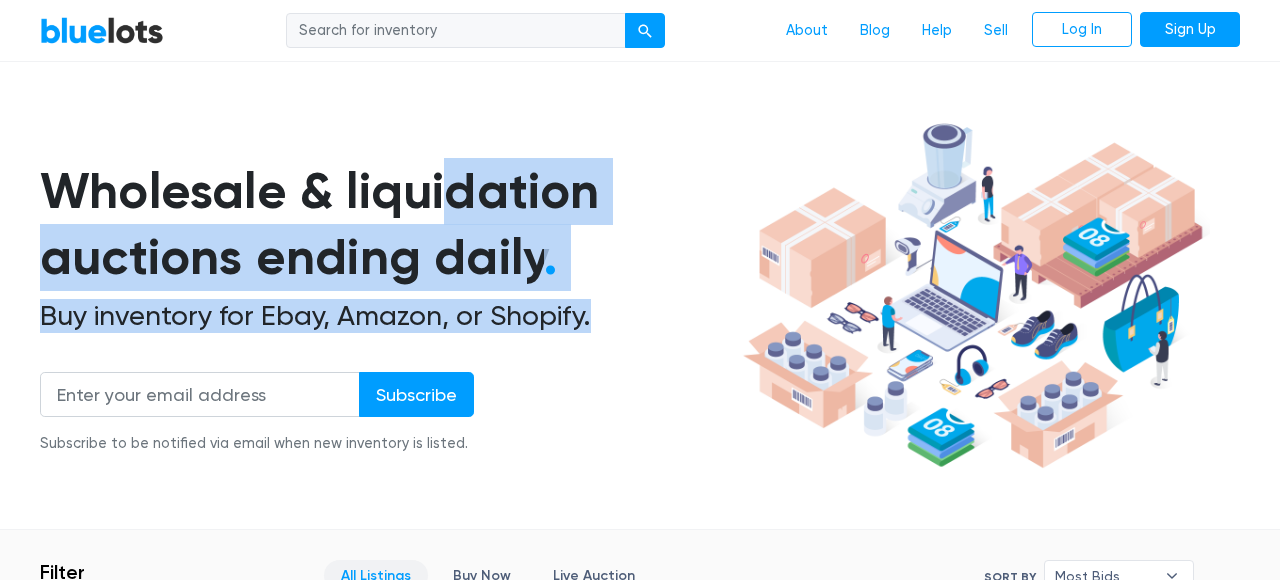 drag, startPoint x: 589, startPoint y: 308, endPoint x: 40, endPoint y: 179, distance: 563.95215 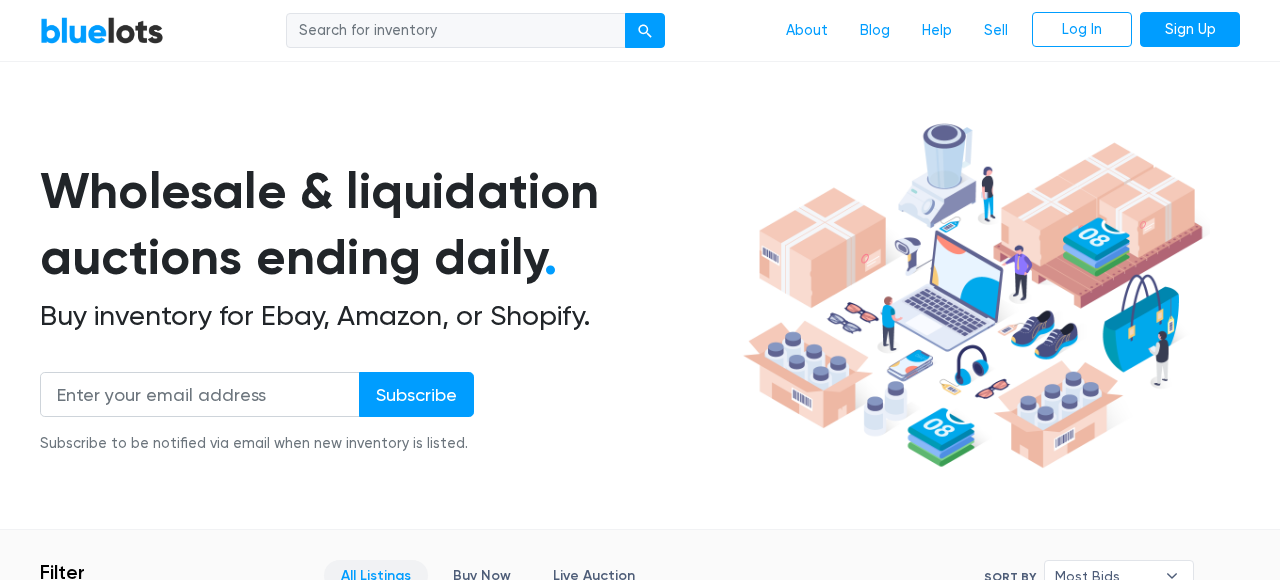 drag, startPoint x: 40, startPoint y: 179, endPoint x: 339, endPoint y: 278, distance: 314.9635 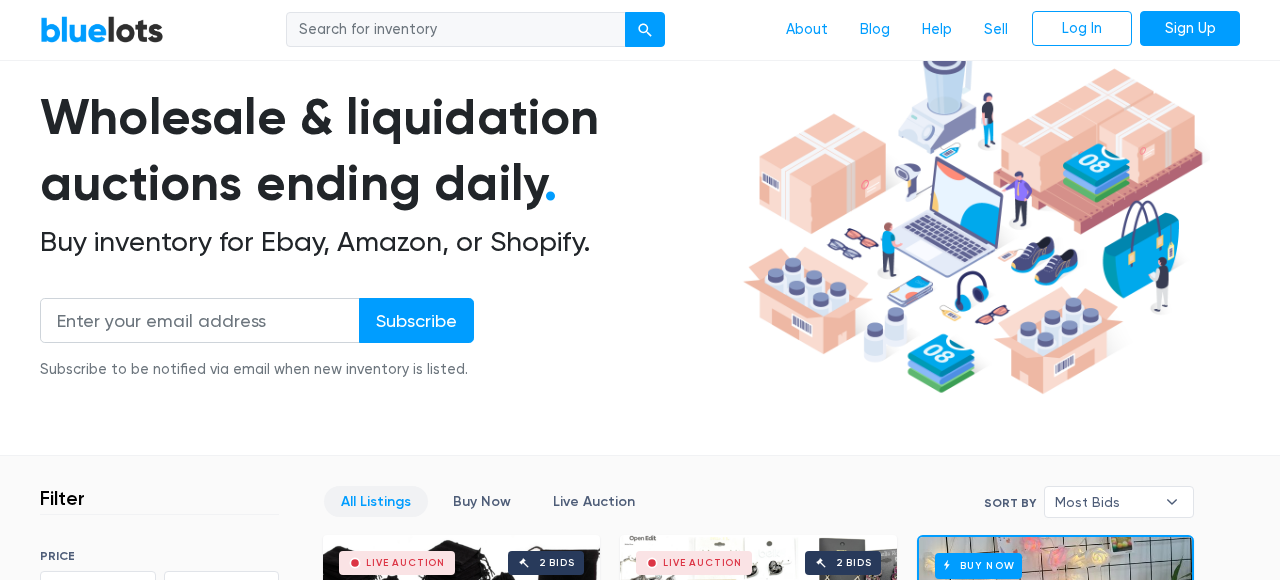 scroll, scrollTop: 245, scrollLeft: 0, axis: vertical 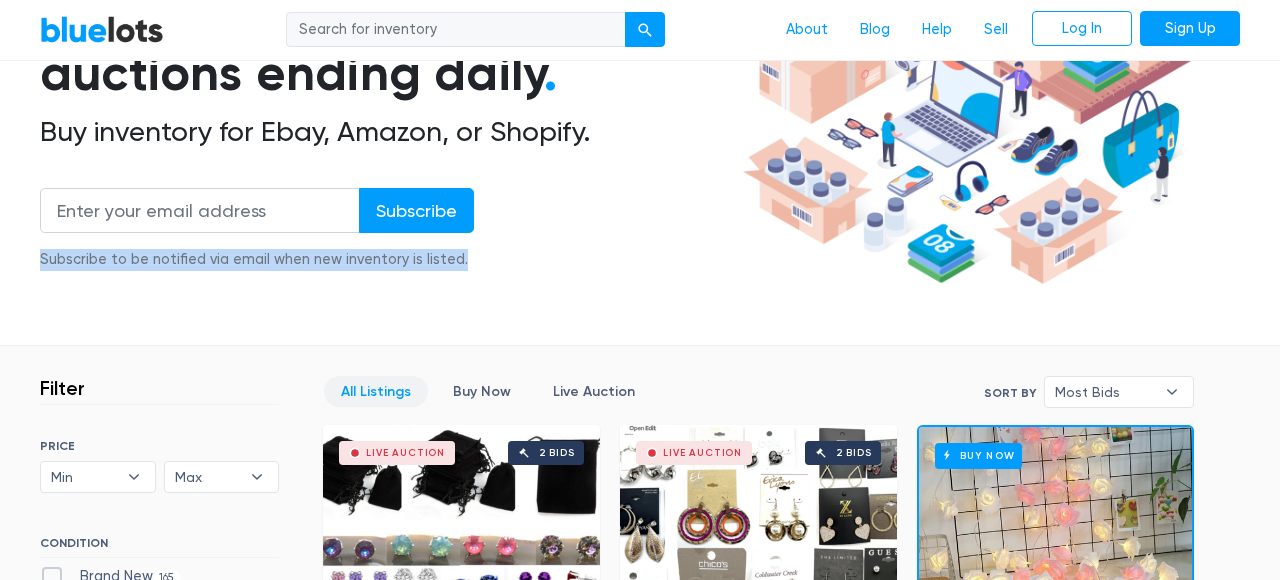 drag, startPoint x: 37, startPoint y: 243, endPoint x: 504, endPoint y: 229, distance: 467.2098 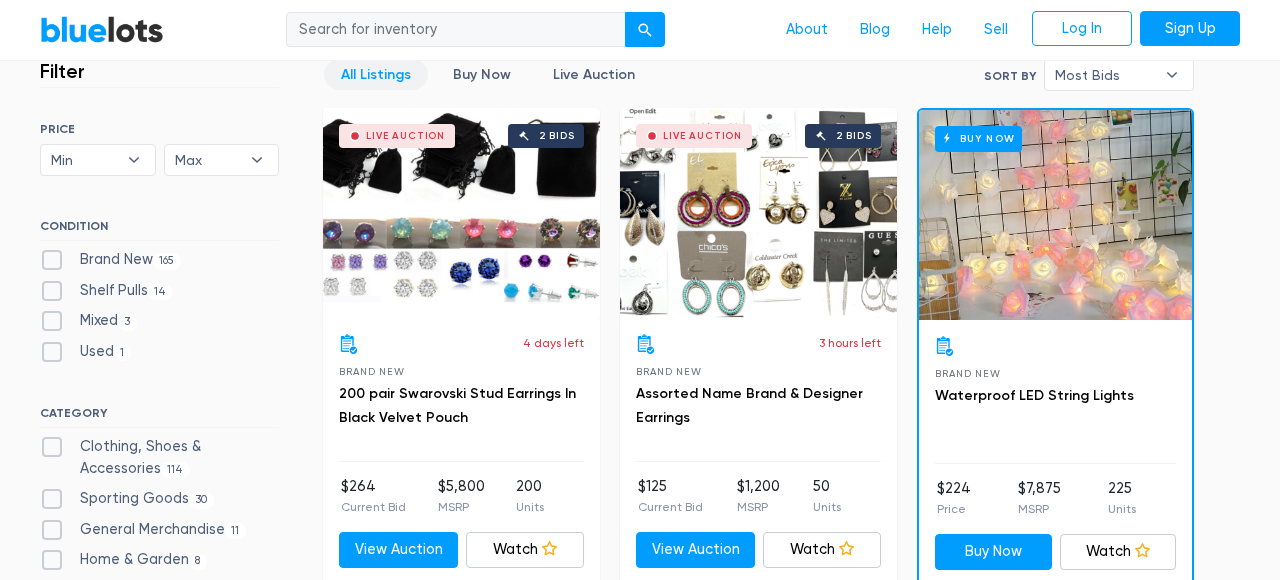 scroll, scrollTop: 981, scrollLeft: 0, axis: vertical 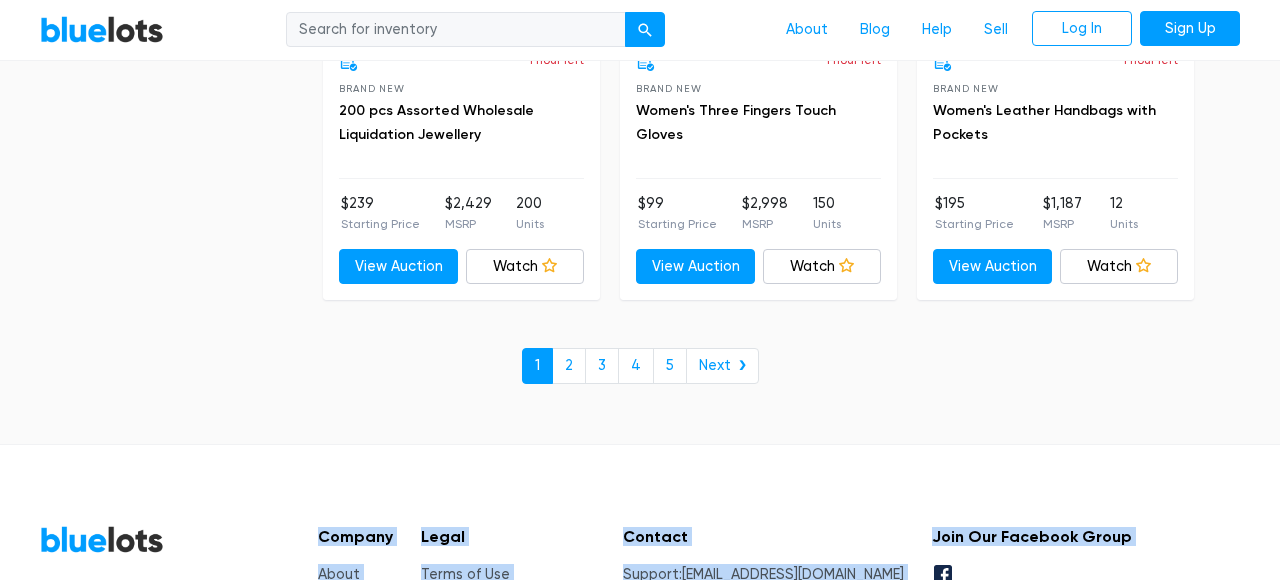 drag, startPoint x: 305, startPoint y: 345, endPoint x: 1098, endPoint y: 459, distance: 801.1523 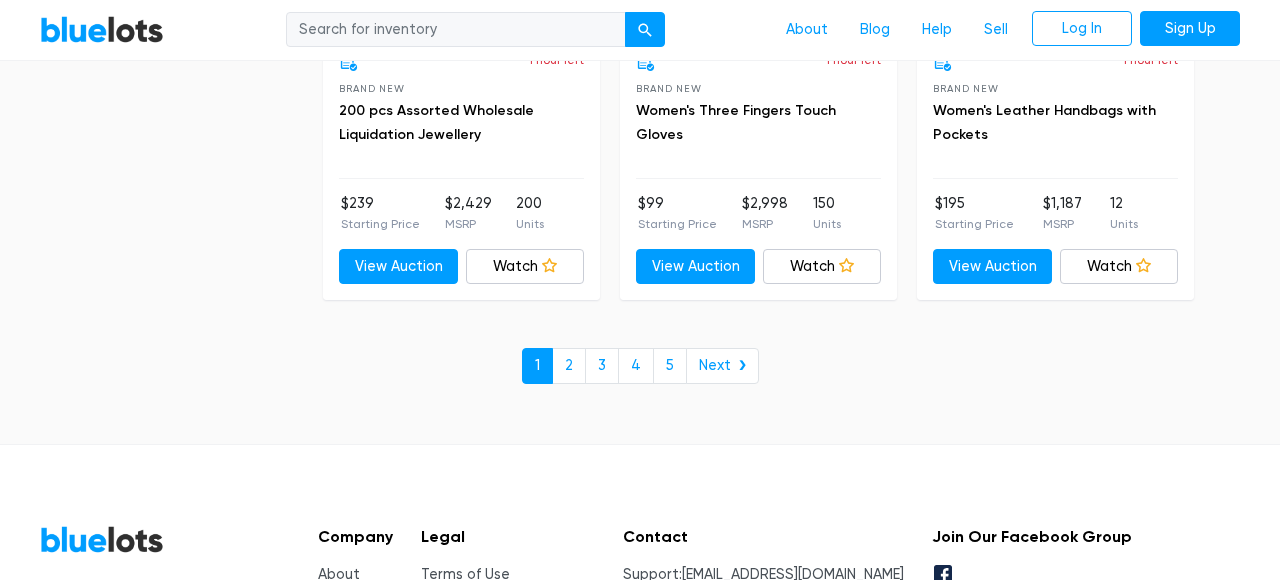 drag, startPoint x: 1098, startPoint y: 459, endPoint x: 938, endPoint y: 467, distance: 160.19987 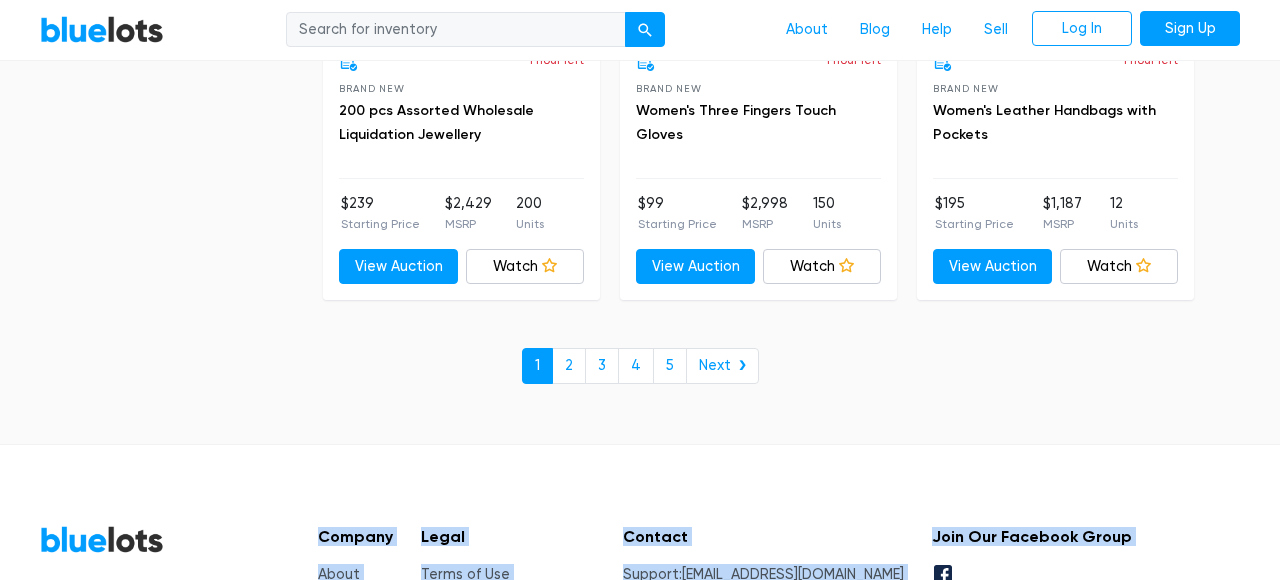 drag, startPoint x: 775, startPoint y: 551, endPoint x: 292, endPoint y: 350, distance: 523.1539 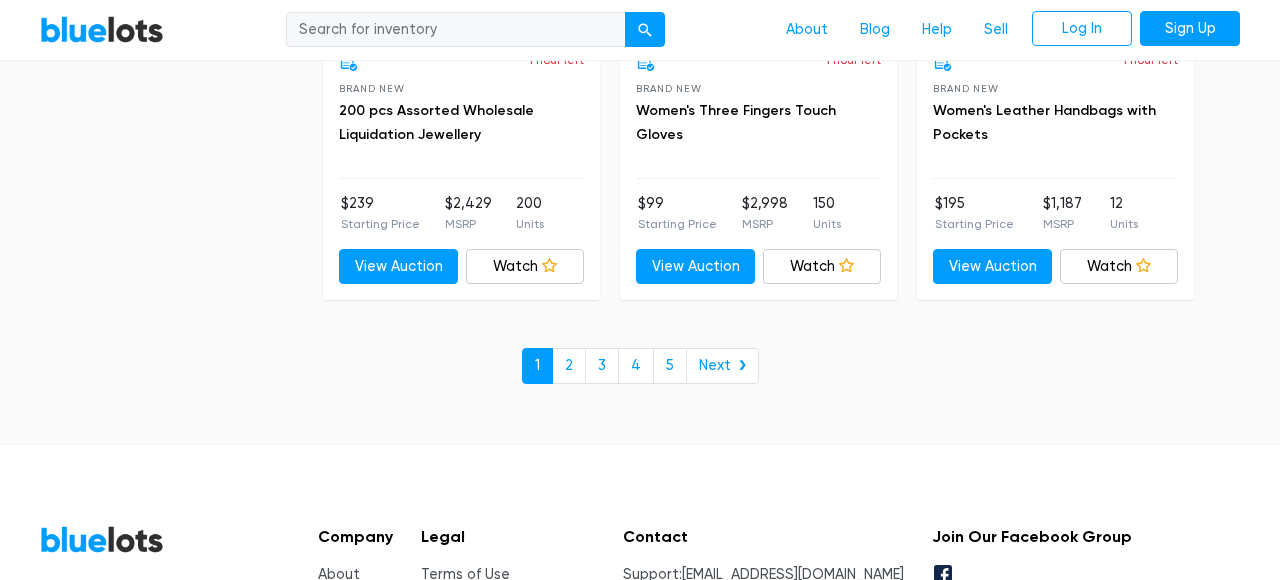click on "BlueLots" at bounding box center [171, 585] 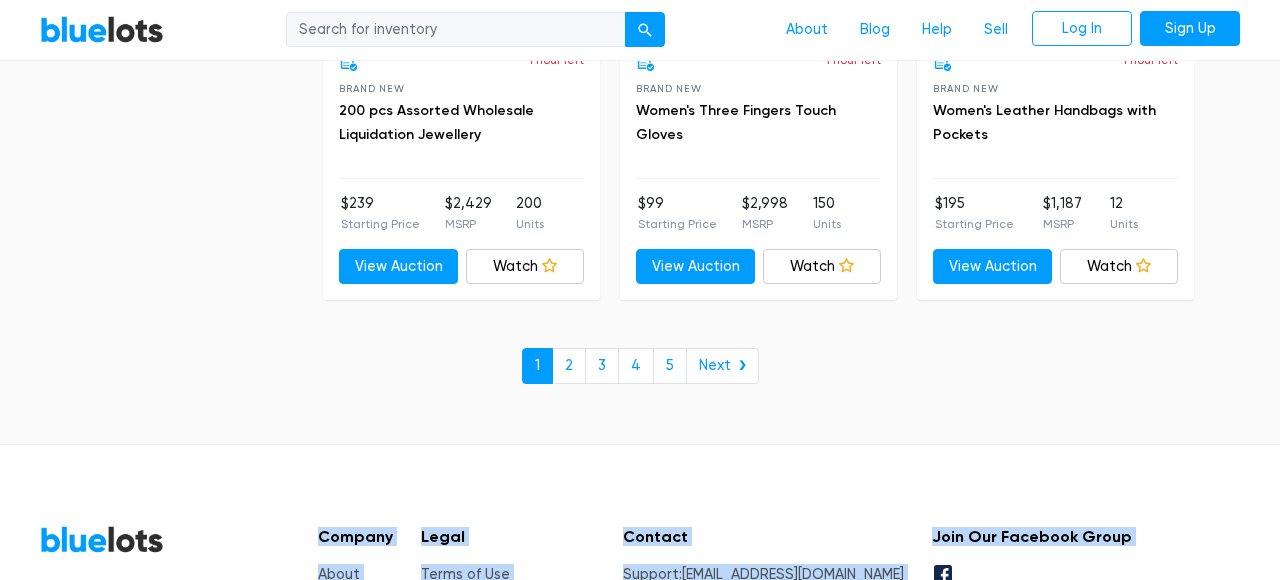 drag, startPoint x: 292, startPoint y: 350, endPoint x: 947, endPoint y: 541, distance: 682.28 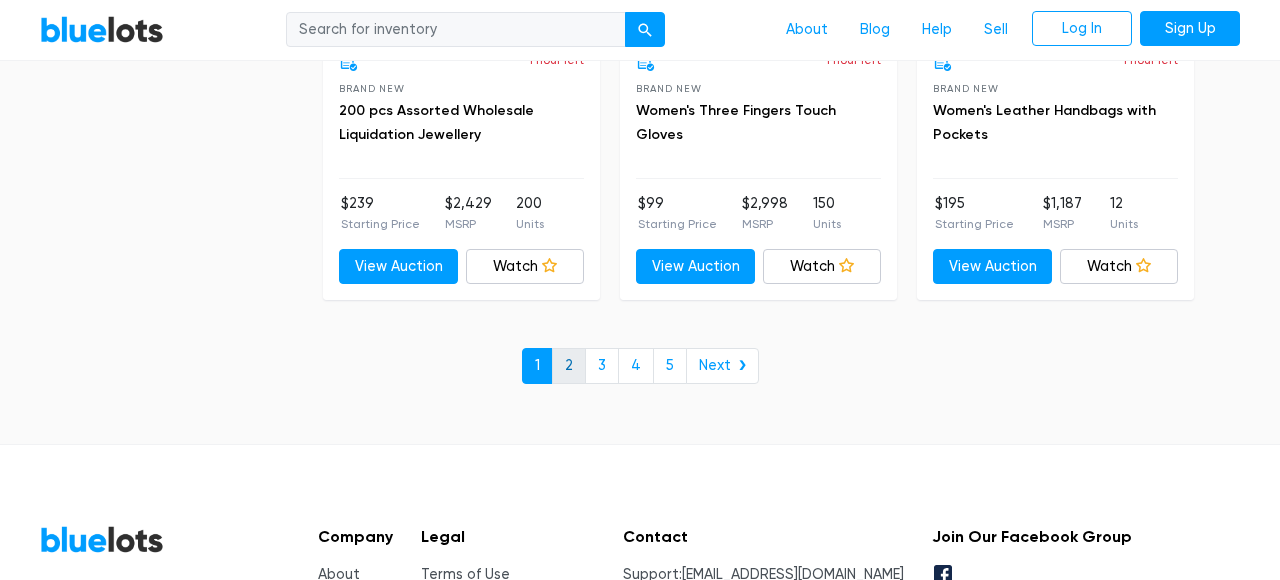 click on "2" at bounding box center (569, 366) 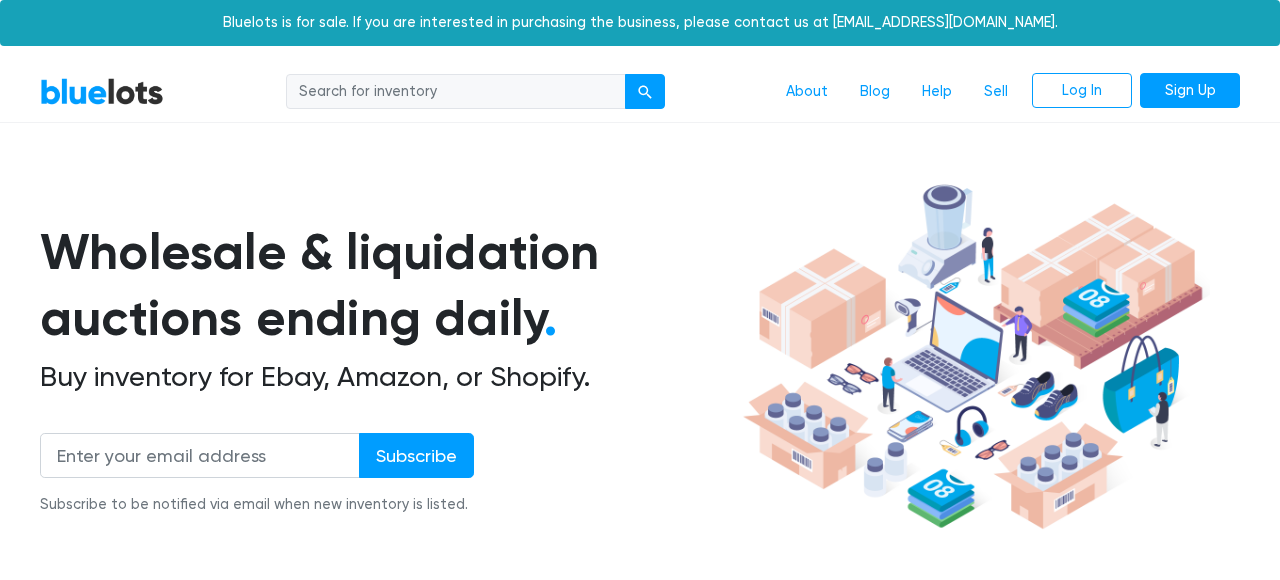 scroll, scrollTop: 523, scrollLeft: 0, axis: vertical 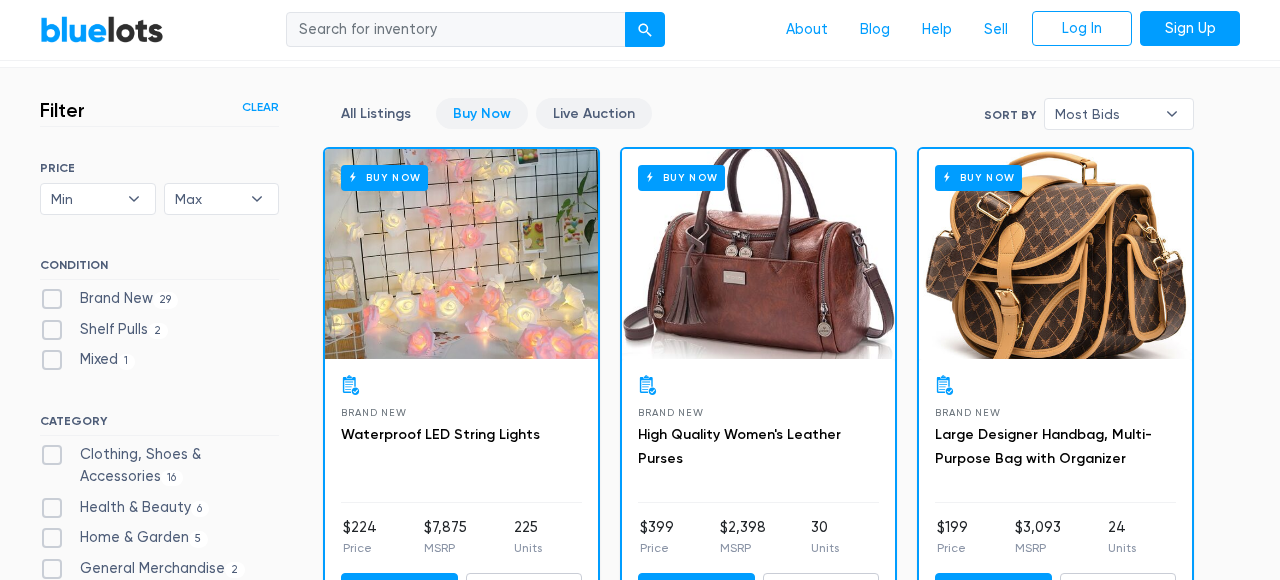 click on "Live Auction" at bounding box center [594, 113] 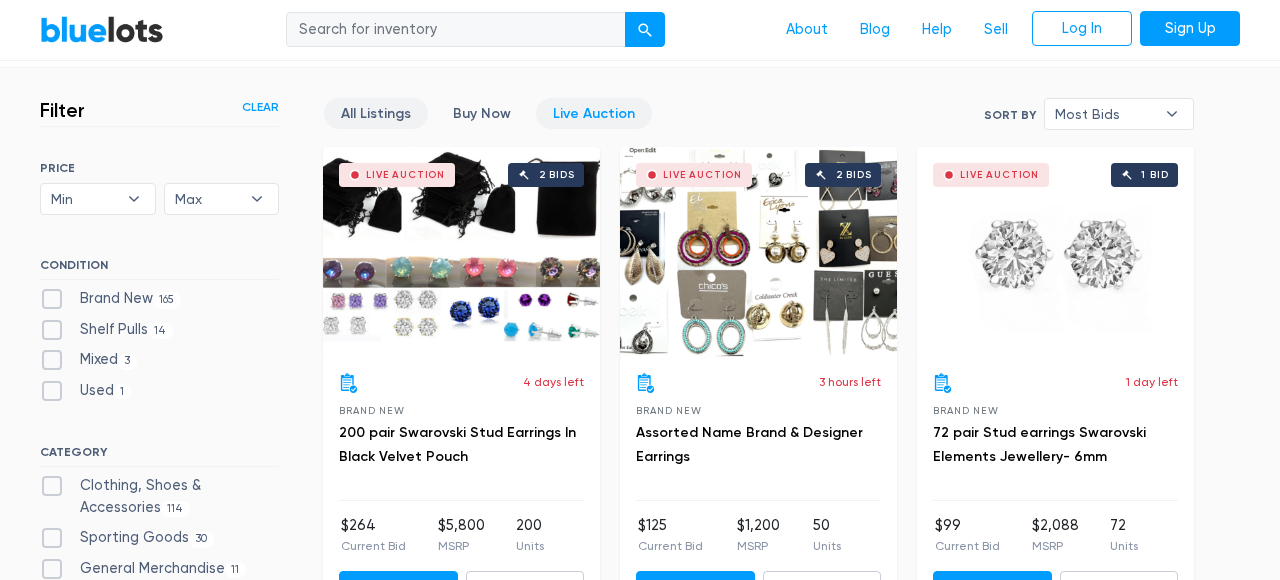 scroll, scrollTop: 523, scrollLeft: 0, axis: vertical 